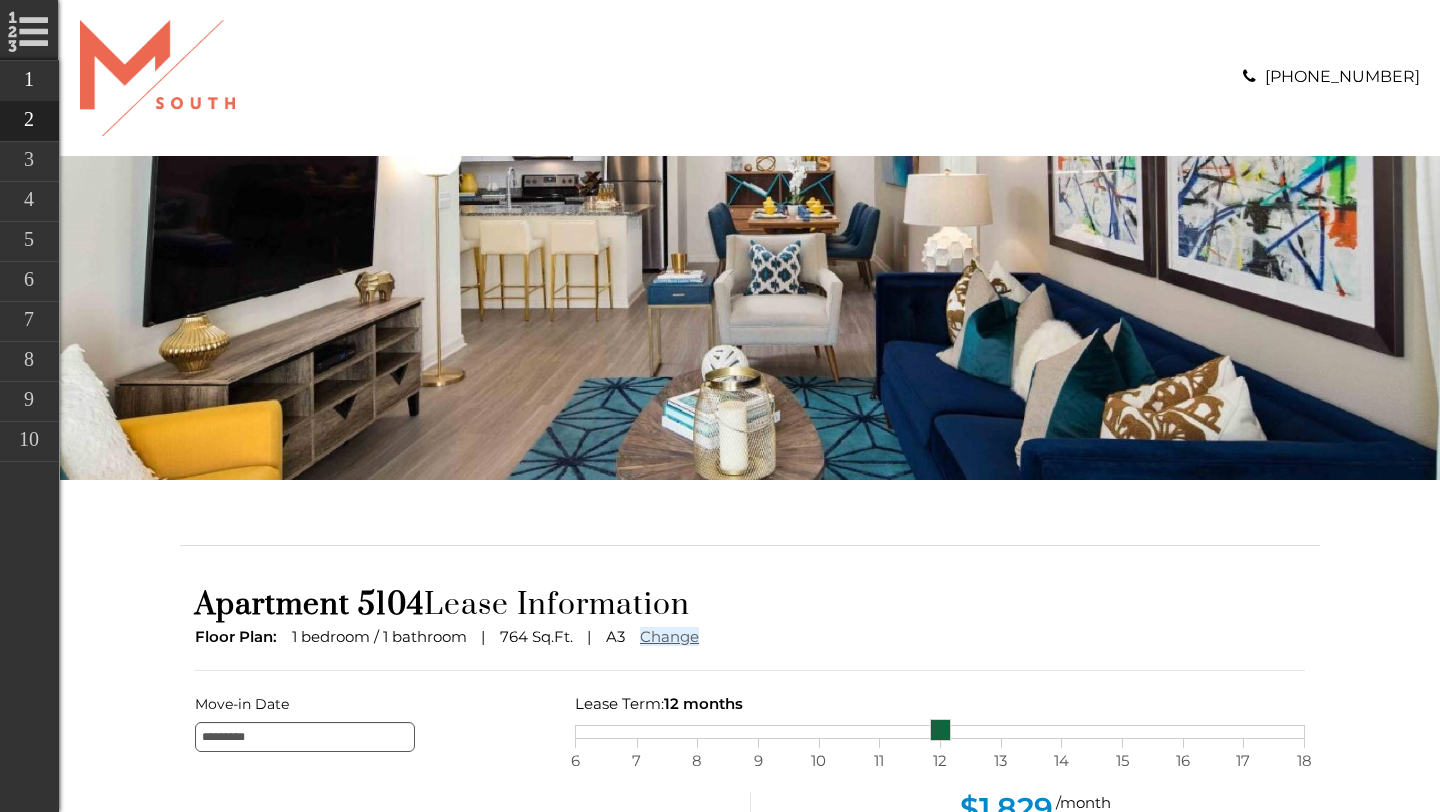 scroll, scrollTop: 17, scrollLeft: 0, axis: vertical 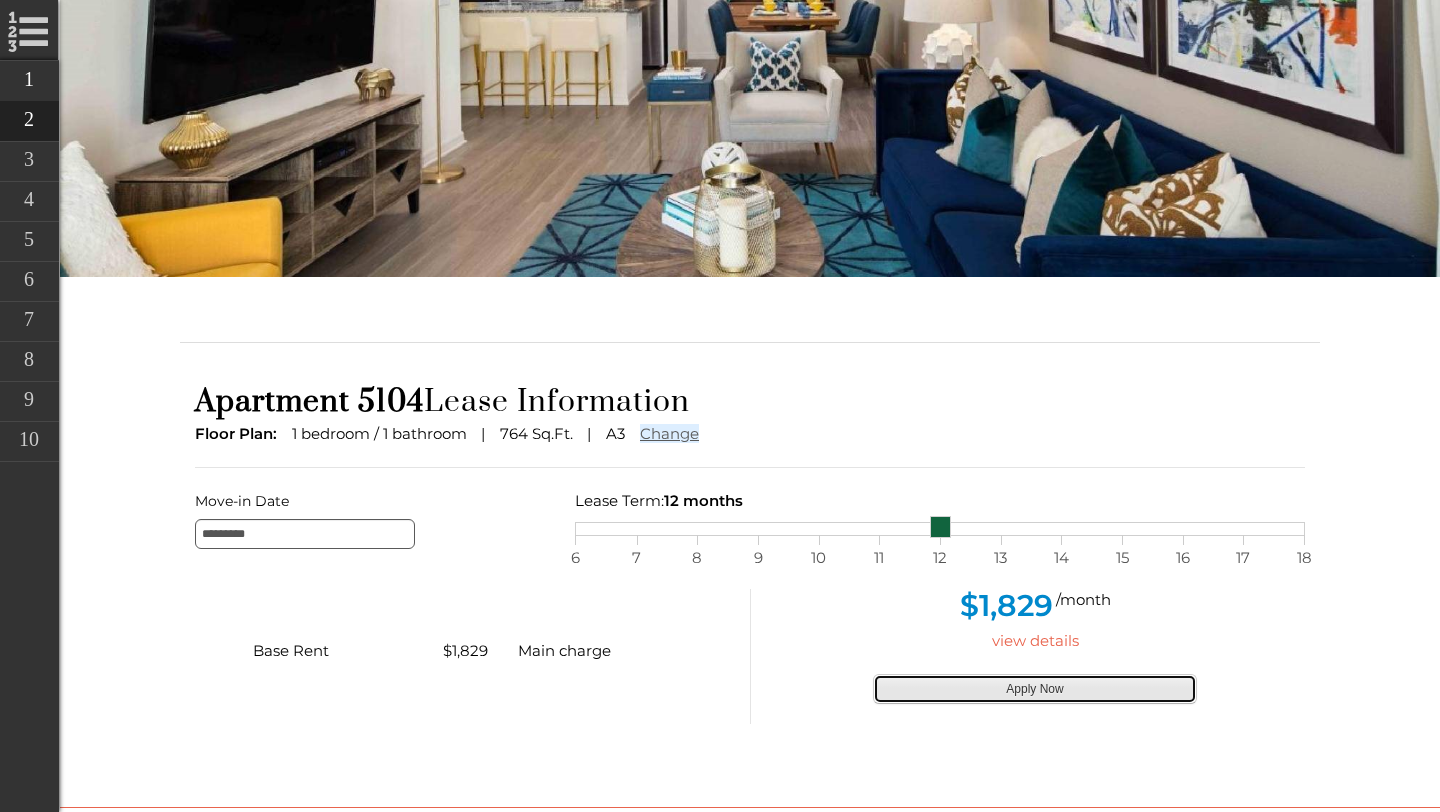click on "Apply Now" at bounding box center [1035, 689] 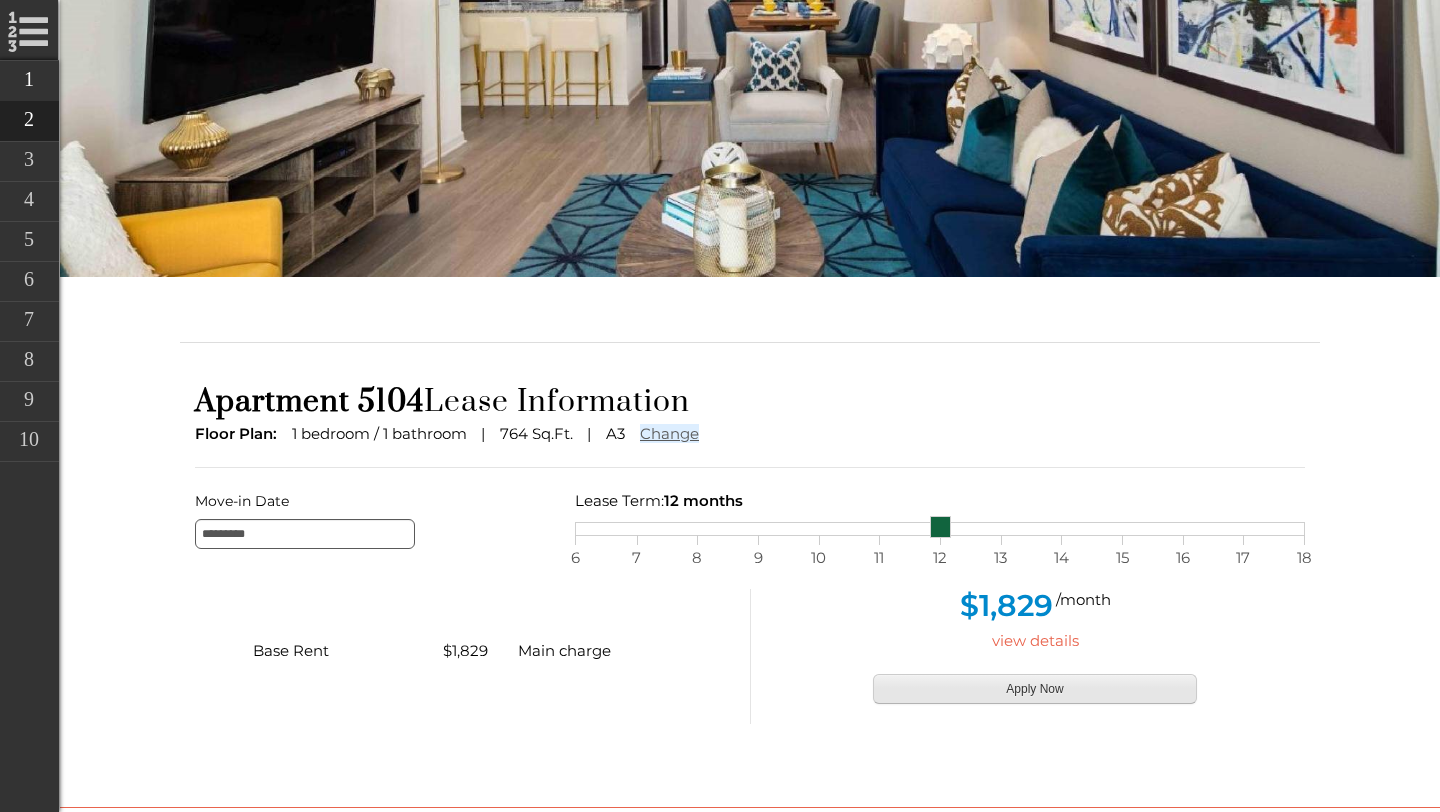 type on "**********" 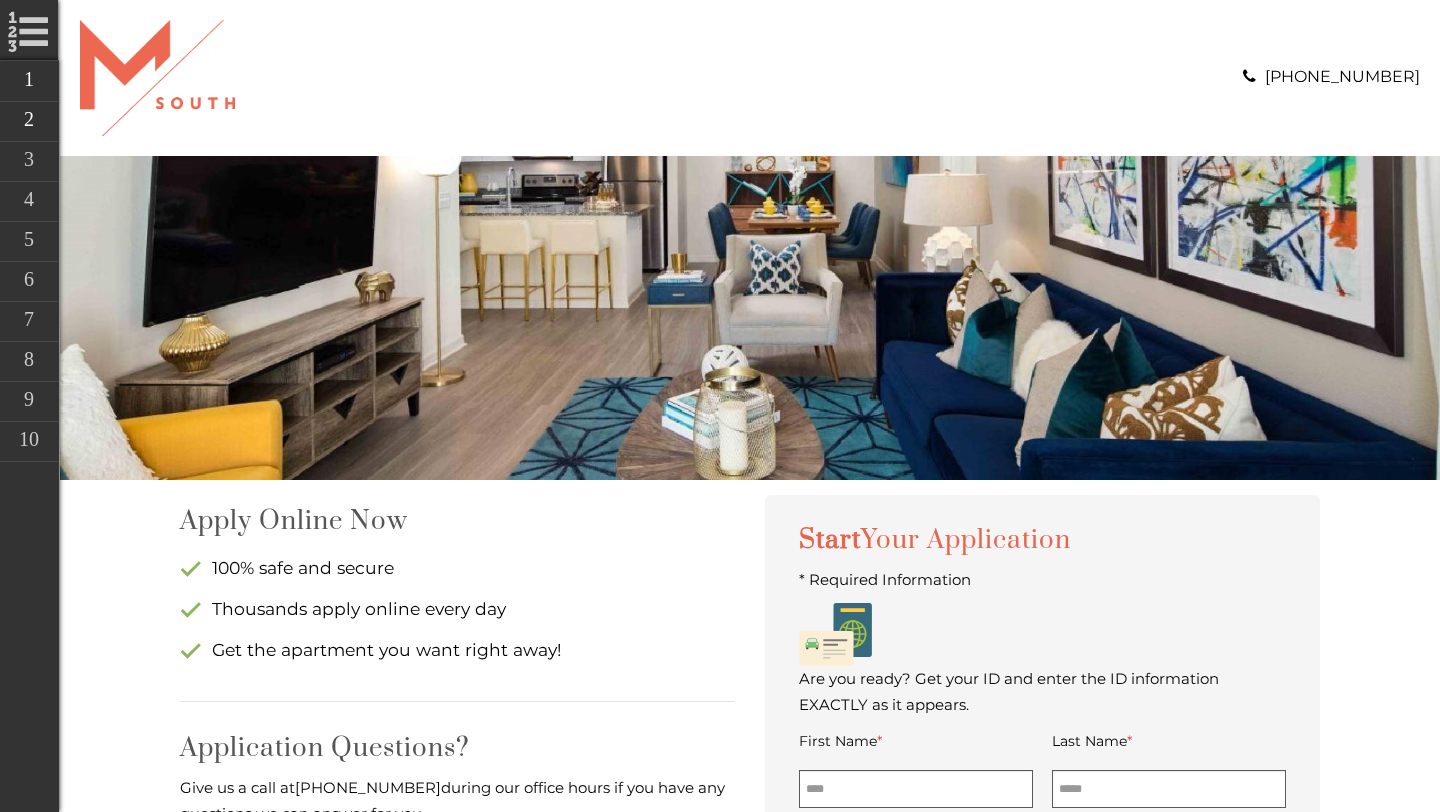 scroll, scrollTop: 476, scrollLeft: 0, axis: vertical 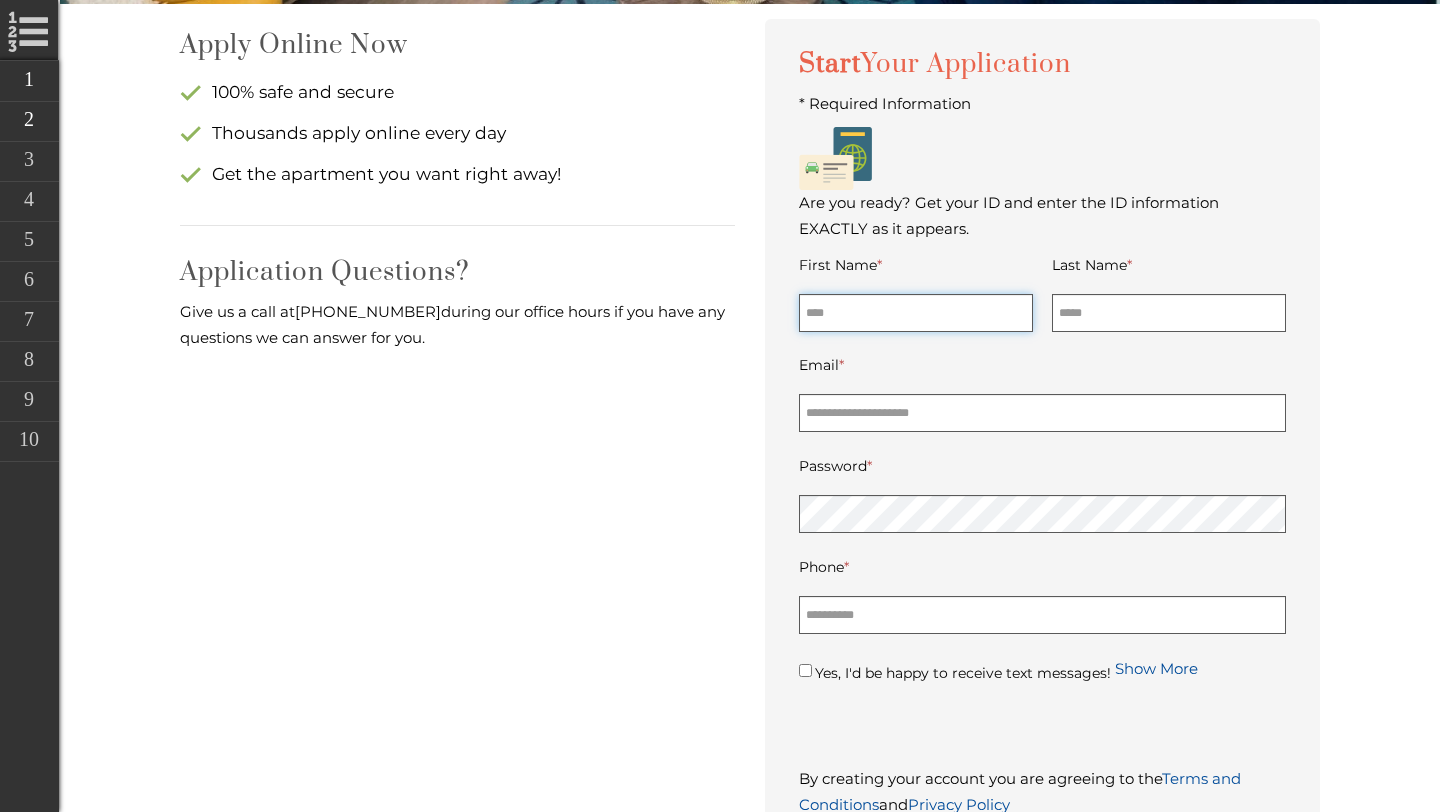 click on "First Name *" at bounding box center (916, 313) 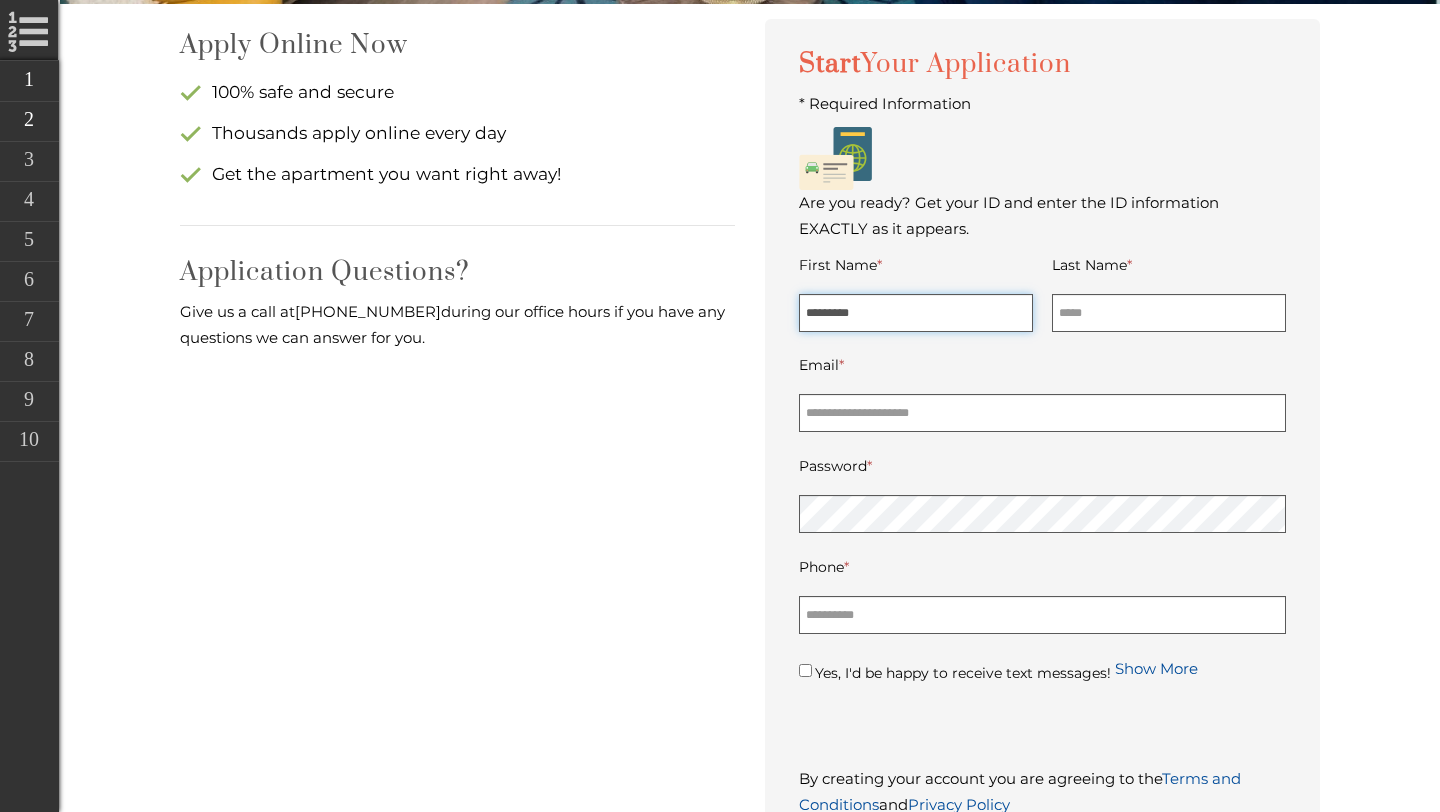 type on "*********" 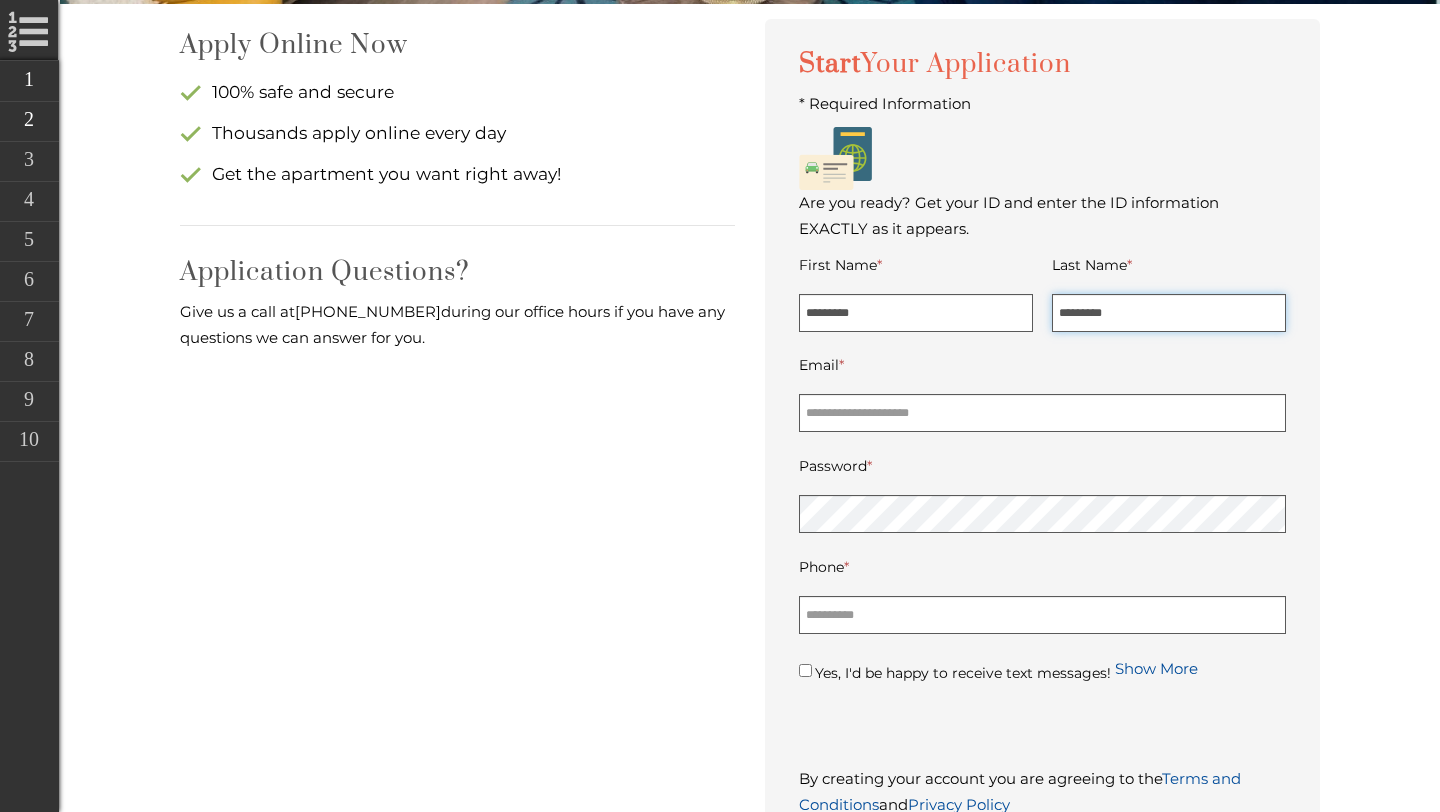 type on "*********" 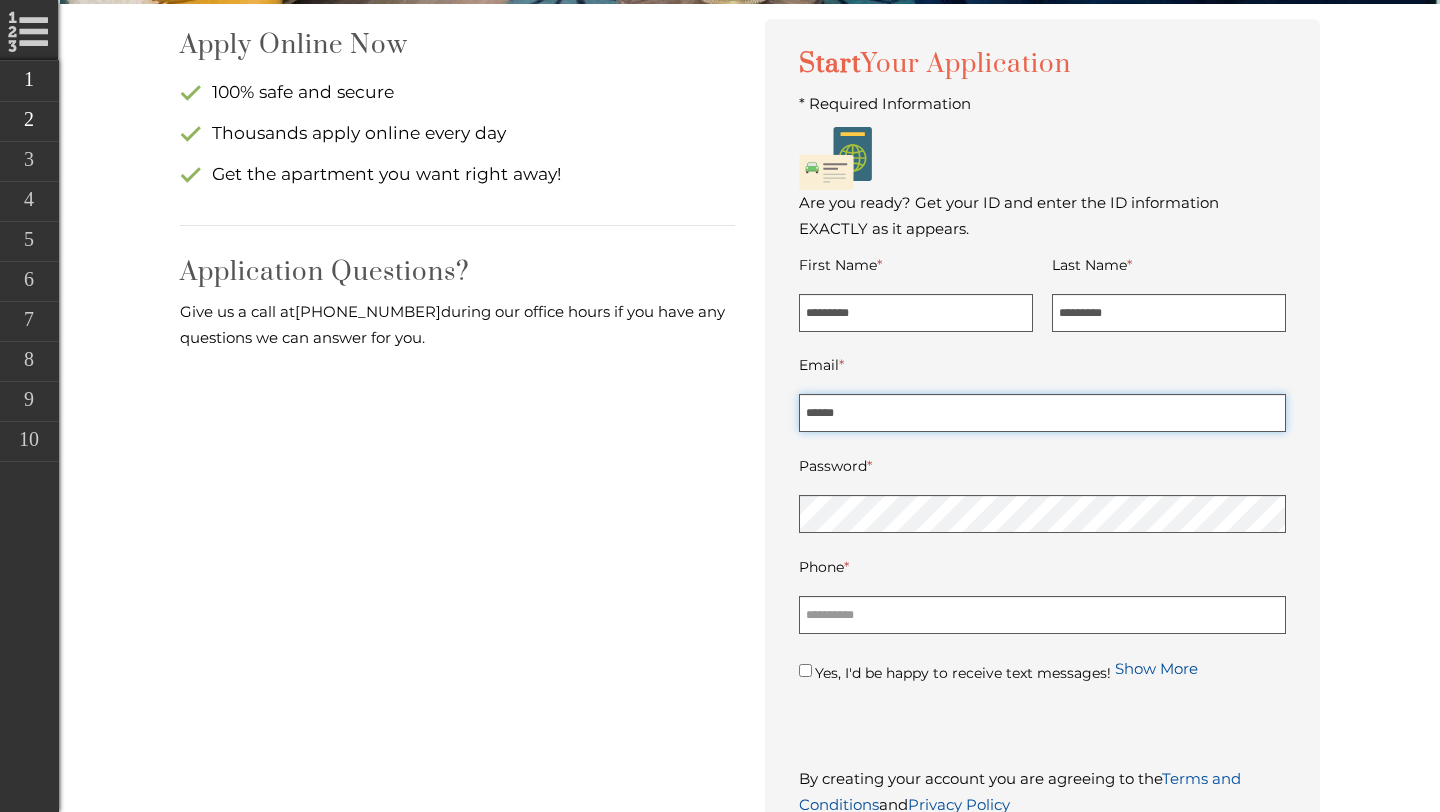 type on "**********" 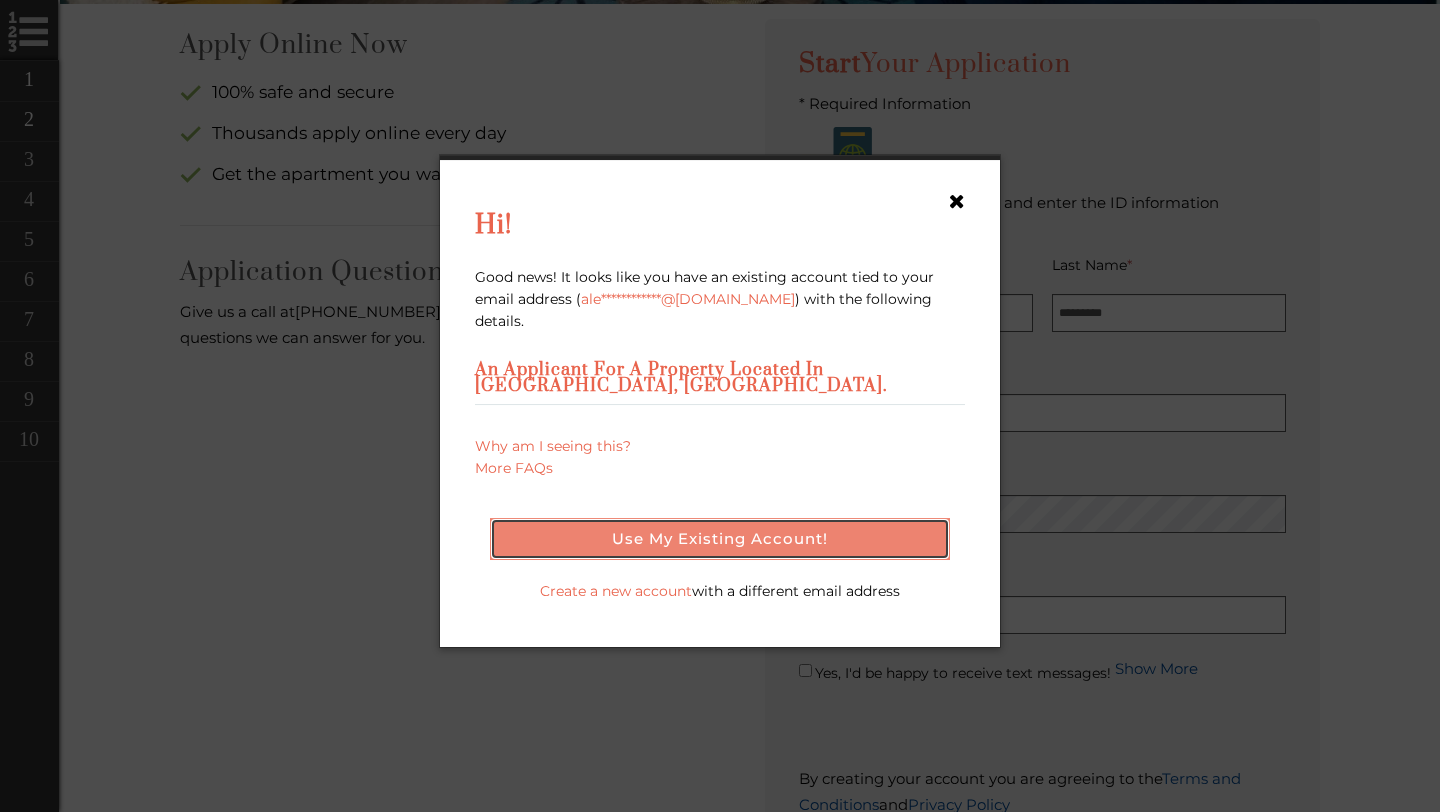 click on "Use my existing account!" at bounding box center [720, 539] 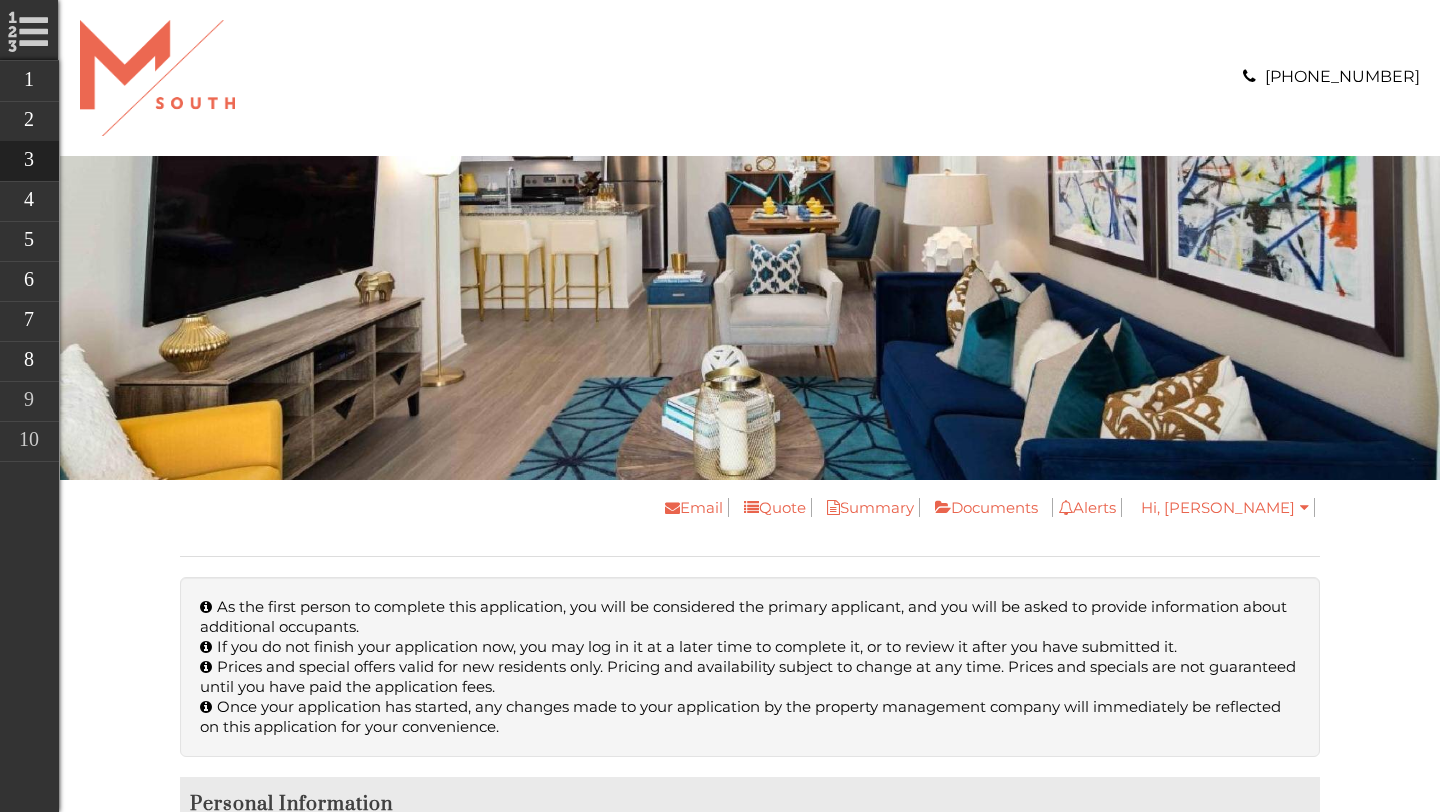 scroll, scrollTop: 0, scrollLeft: 0, axis: both 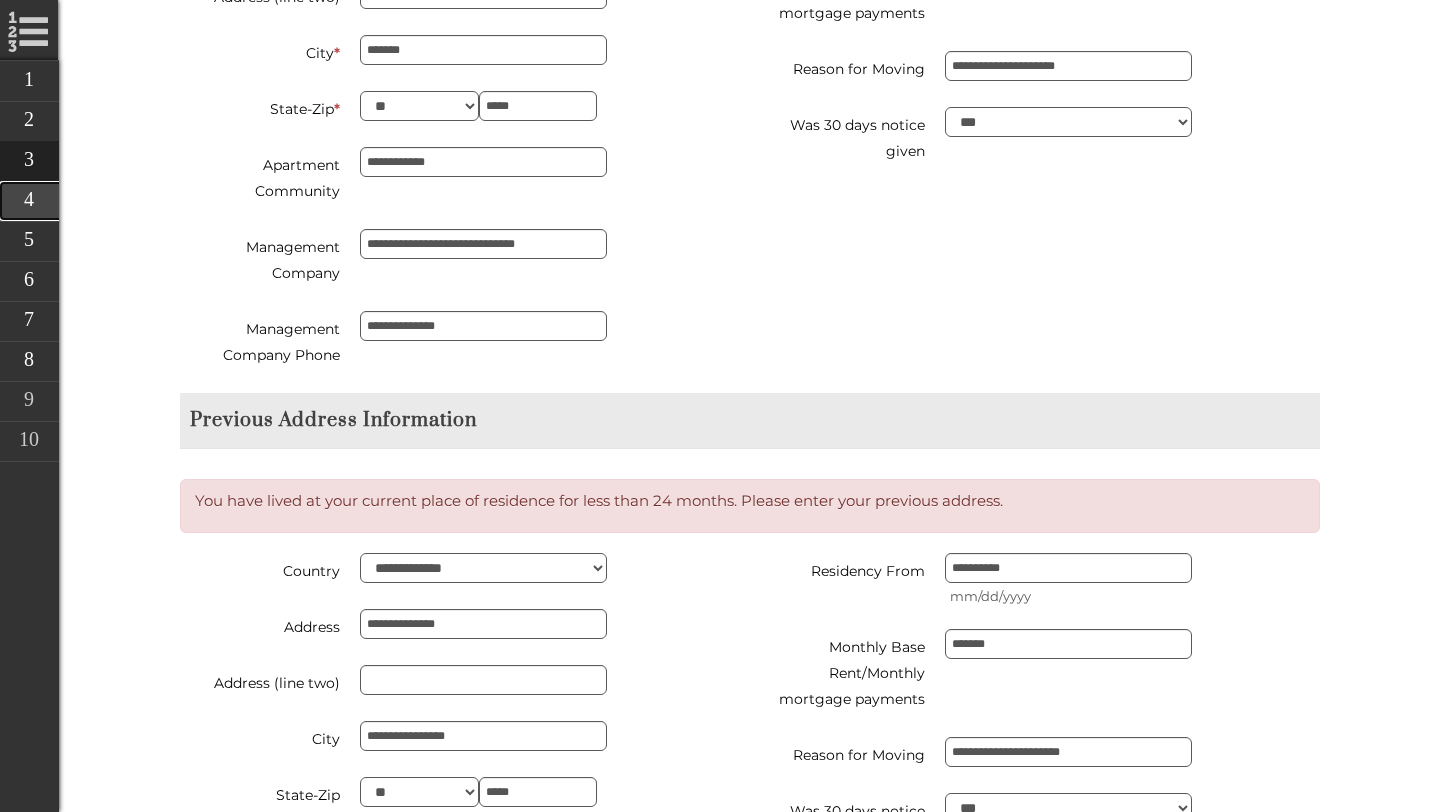 click on "Additional Applicants" at bounding box center (169, 201) 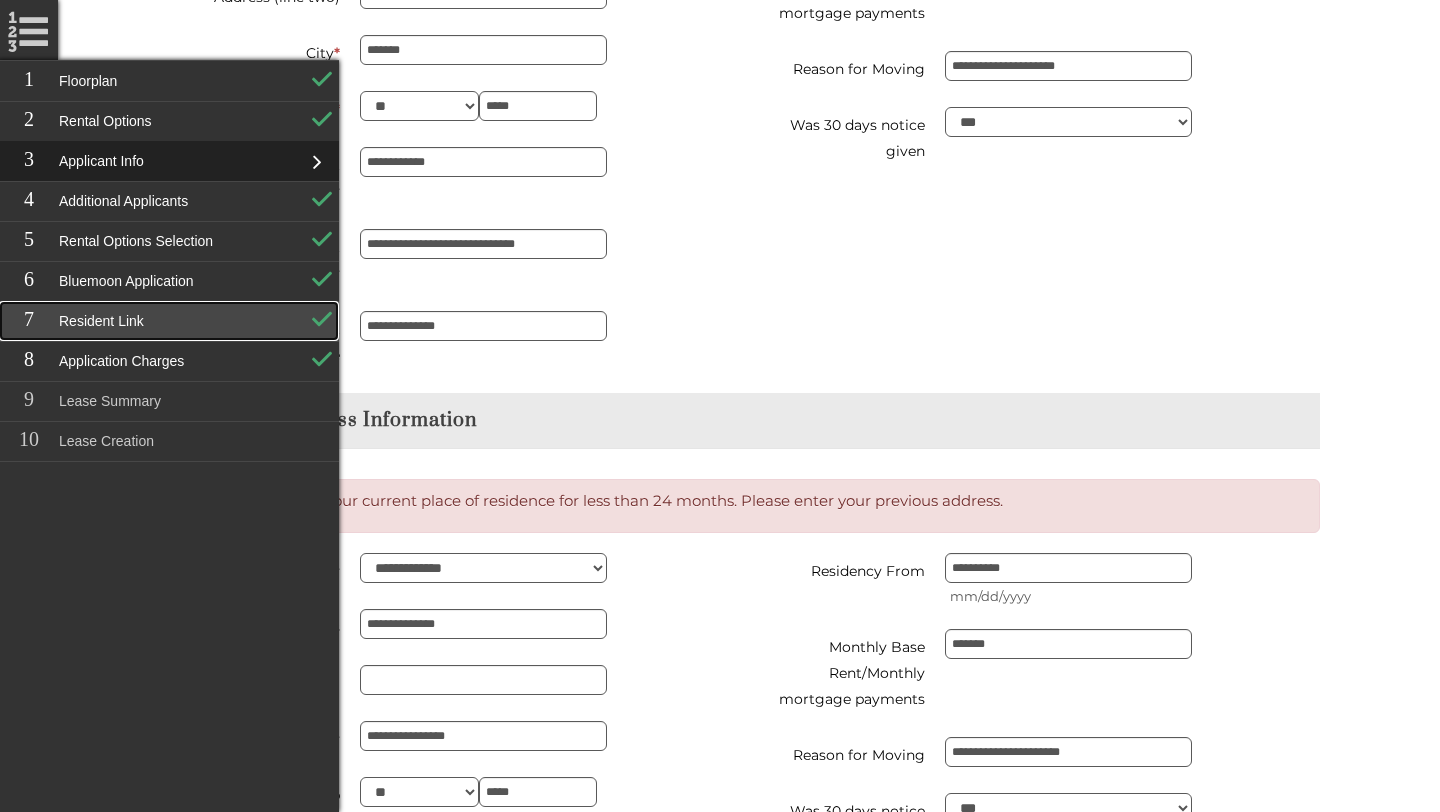 click on "Resident Link" at bounding box center (169, 321) 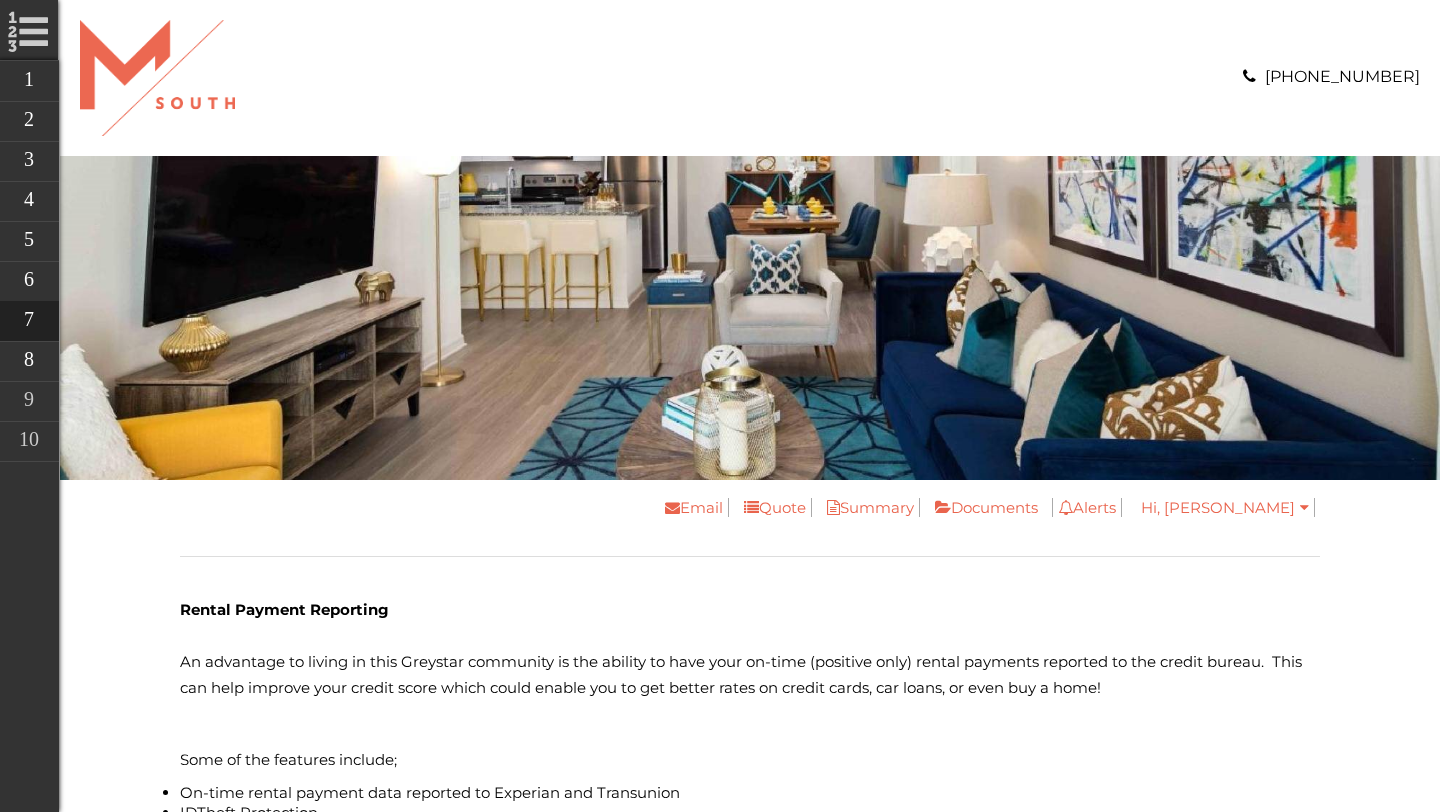 scroll, scrollTop: 0, scrollLeft: 0, axis: both 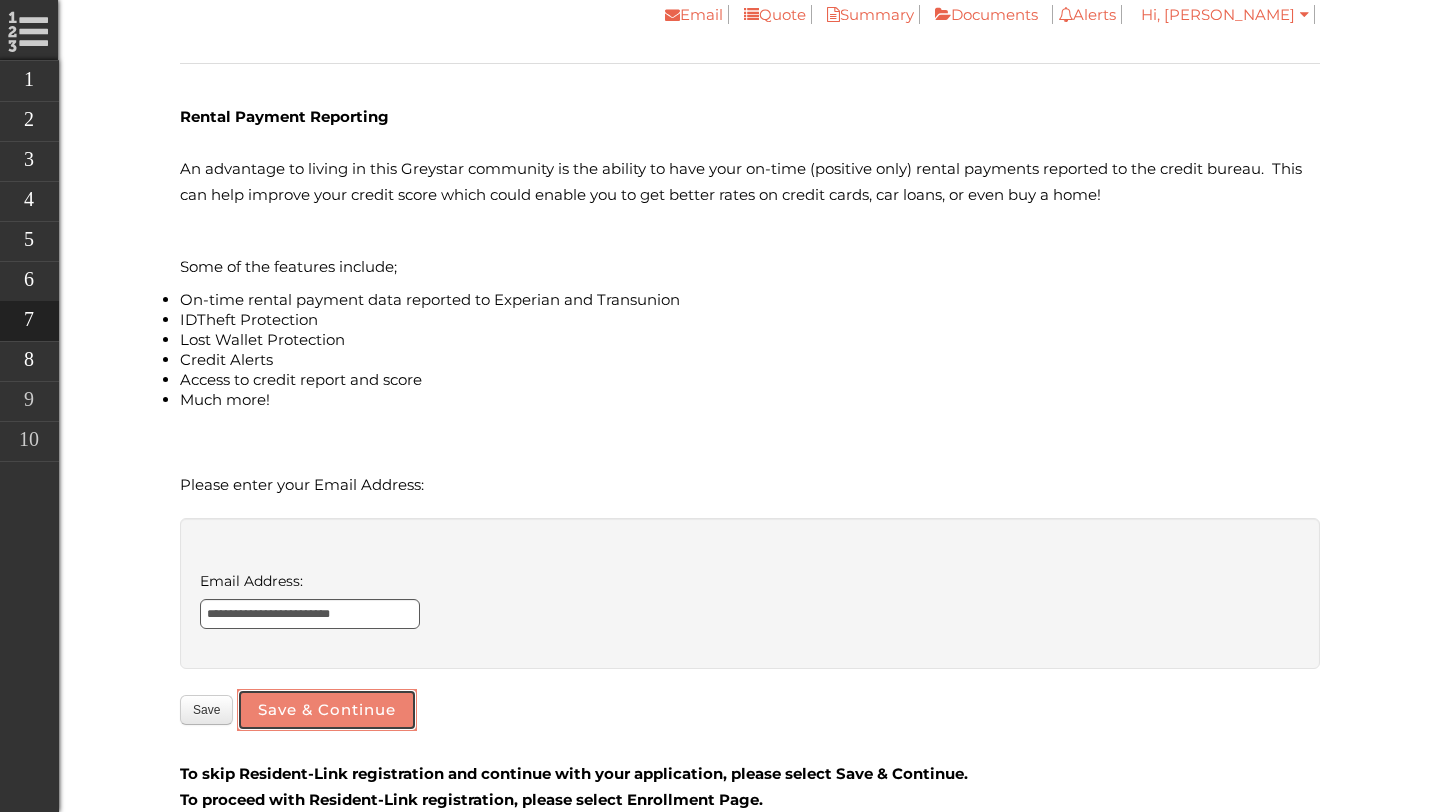 click on "Save & Continue" at bounding box center (327, 710) 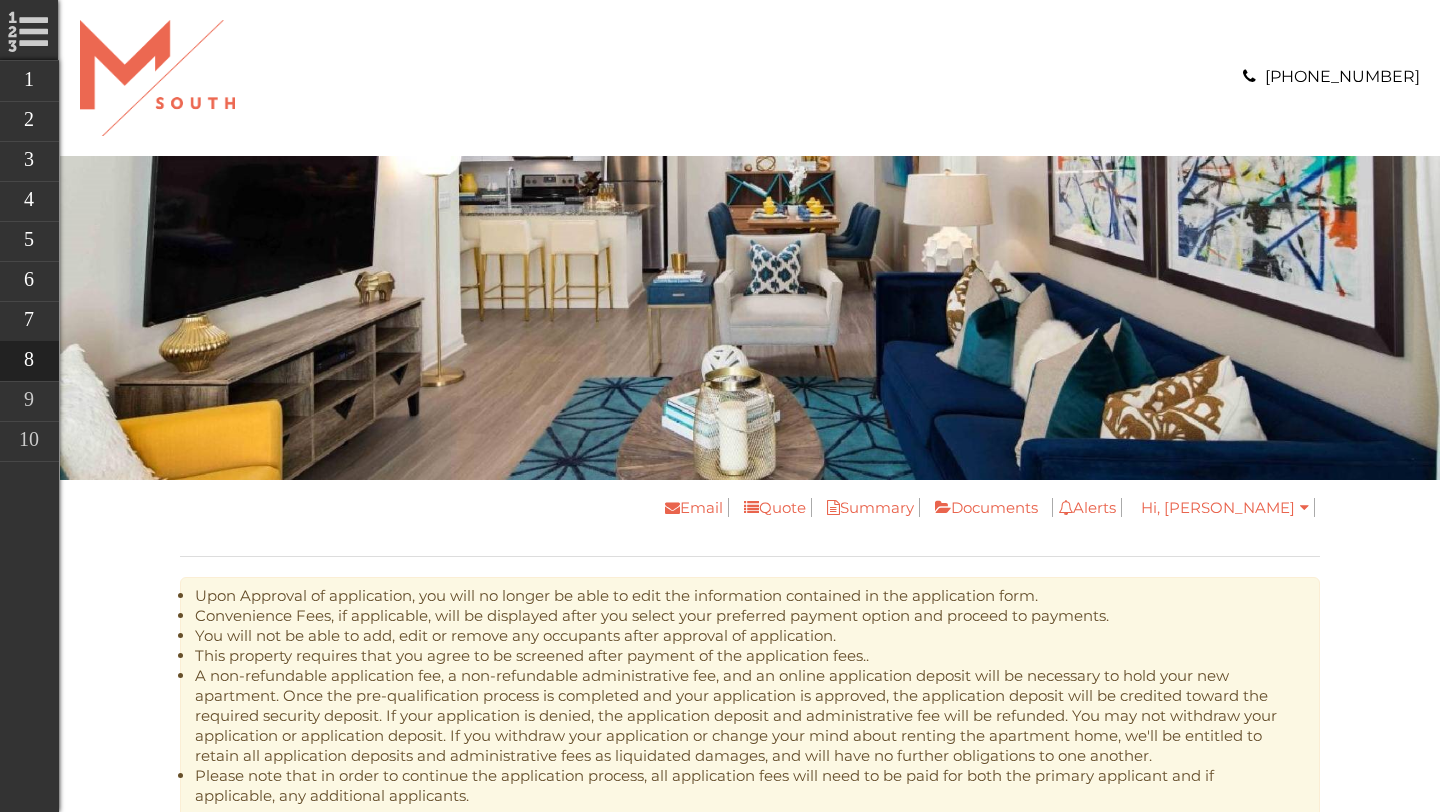scroll, scrollTop: 962, scrollLeft: 0, axis: vertical 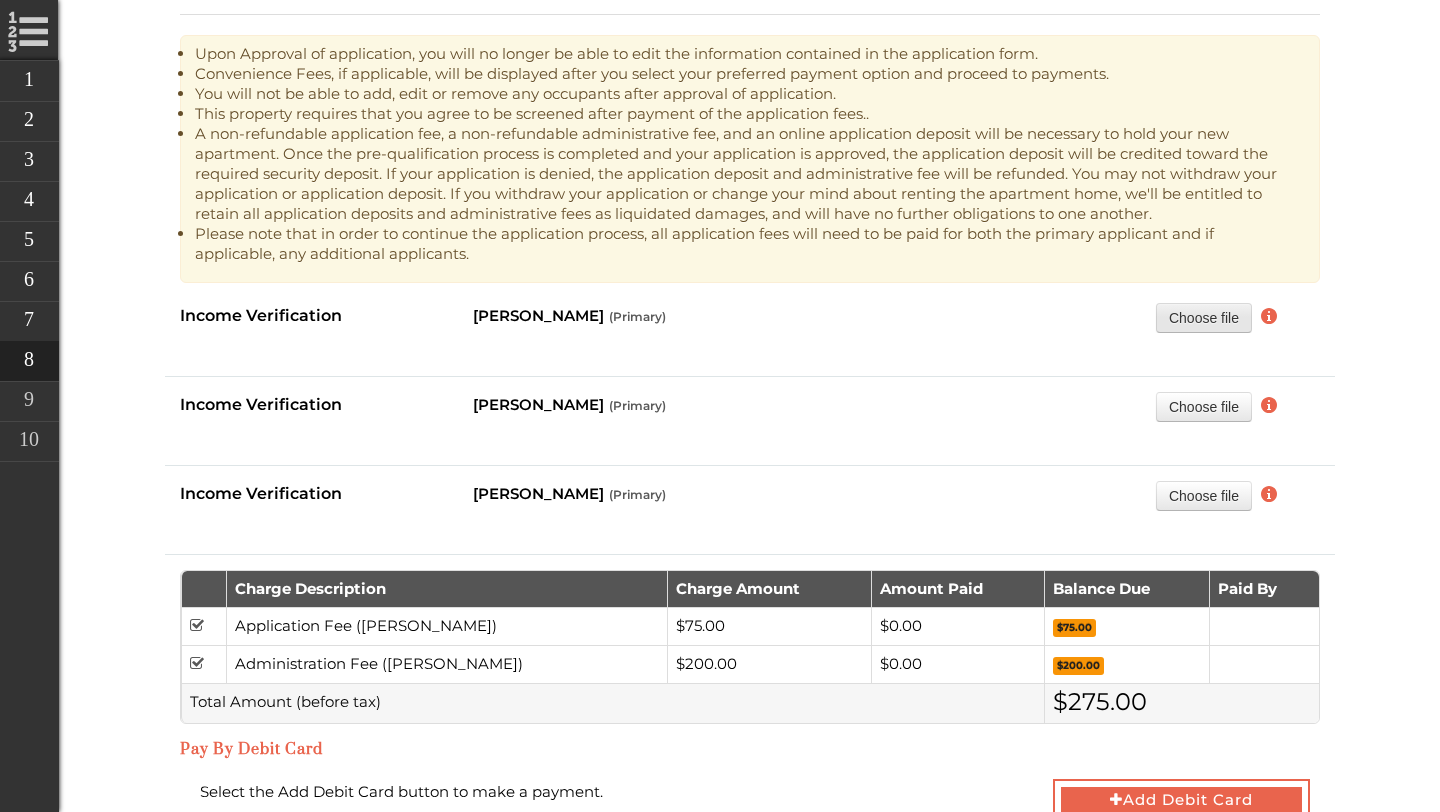 click on "Choose file" at bounding box center (1204, 317) 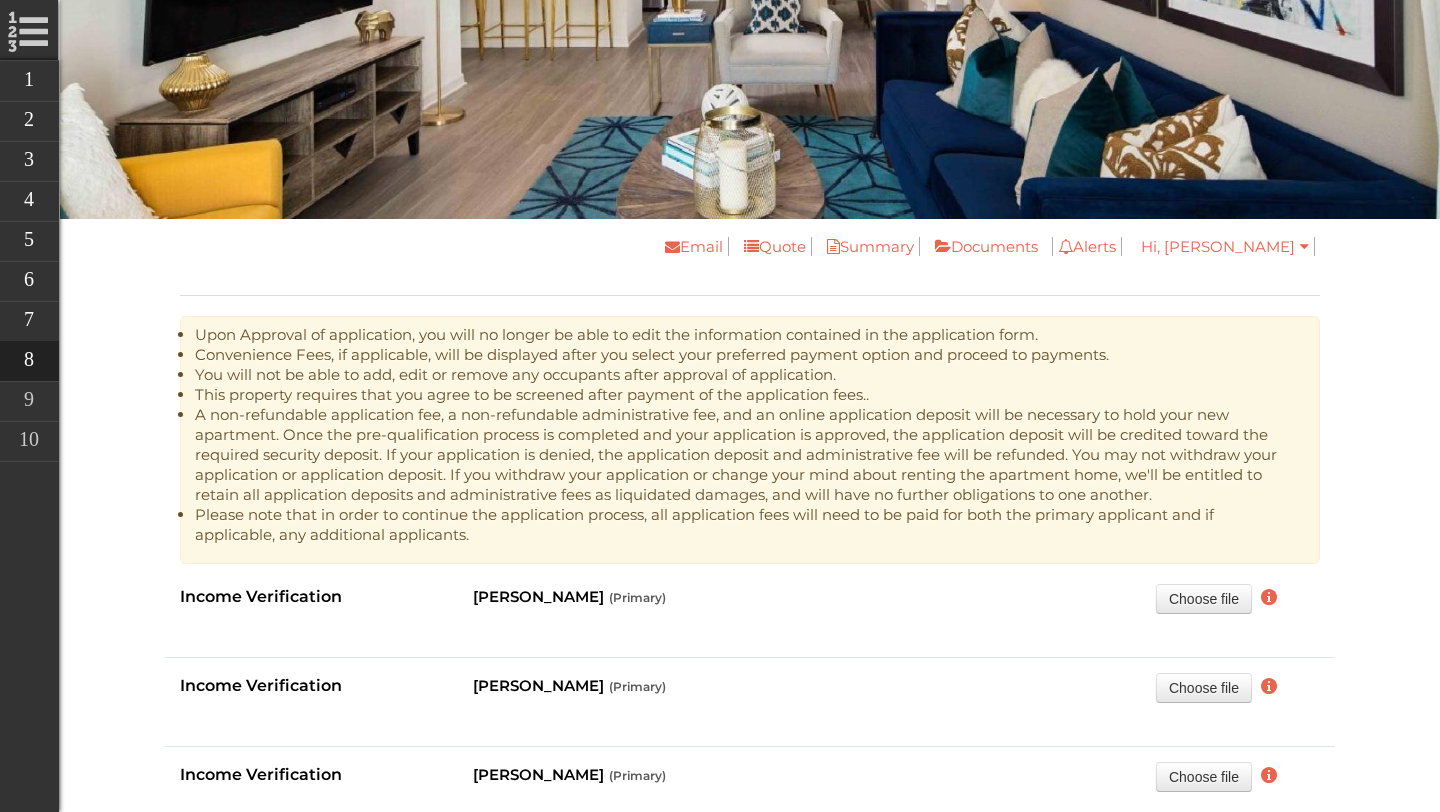 scroll, scrollTop: 257, scrollLeft: 0, axis: vertical 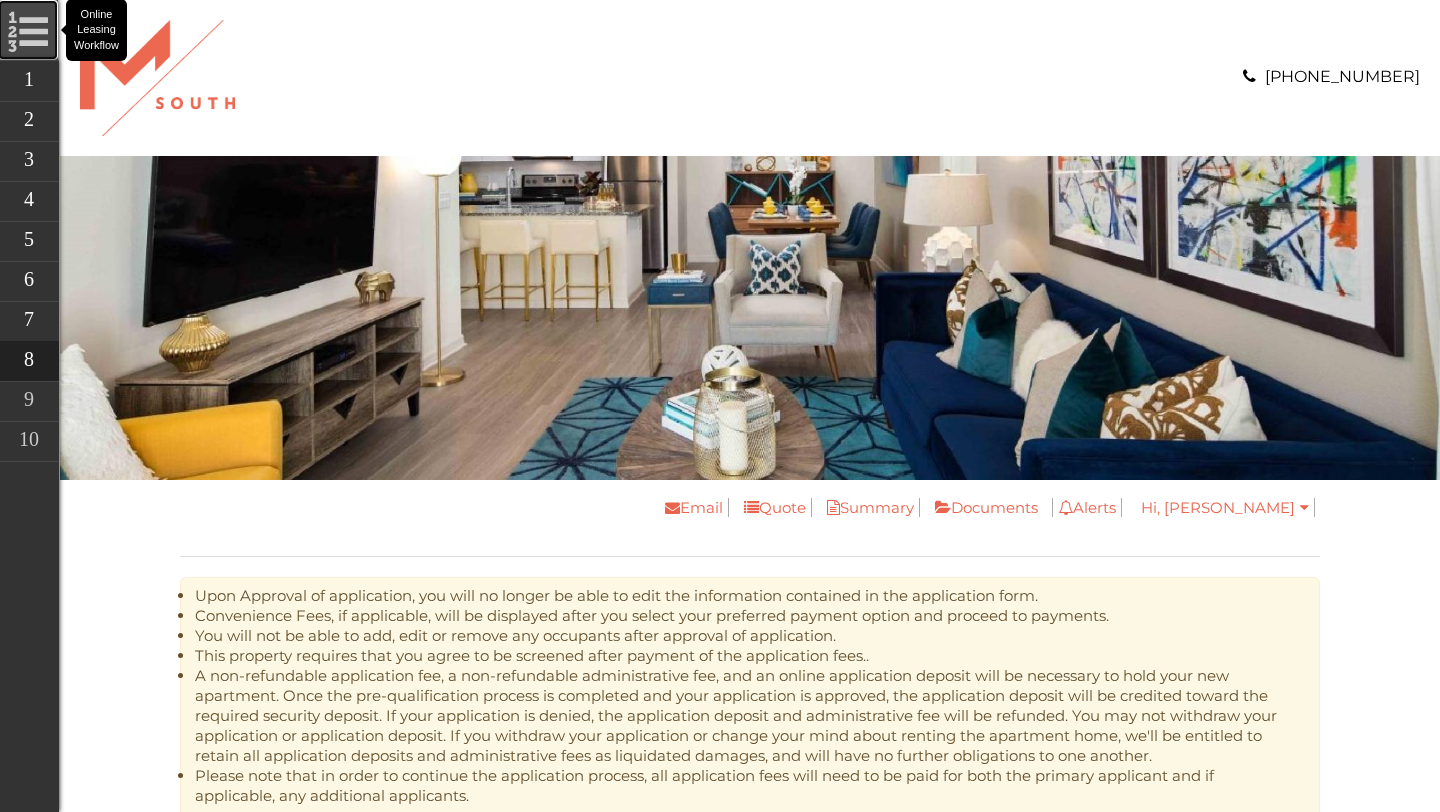 click on "Online Leasing Workflow" at bounding box center [28, 30] 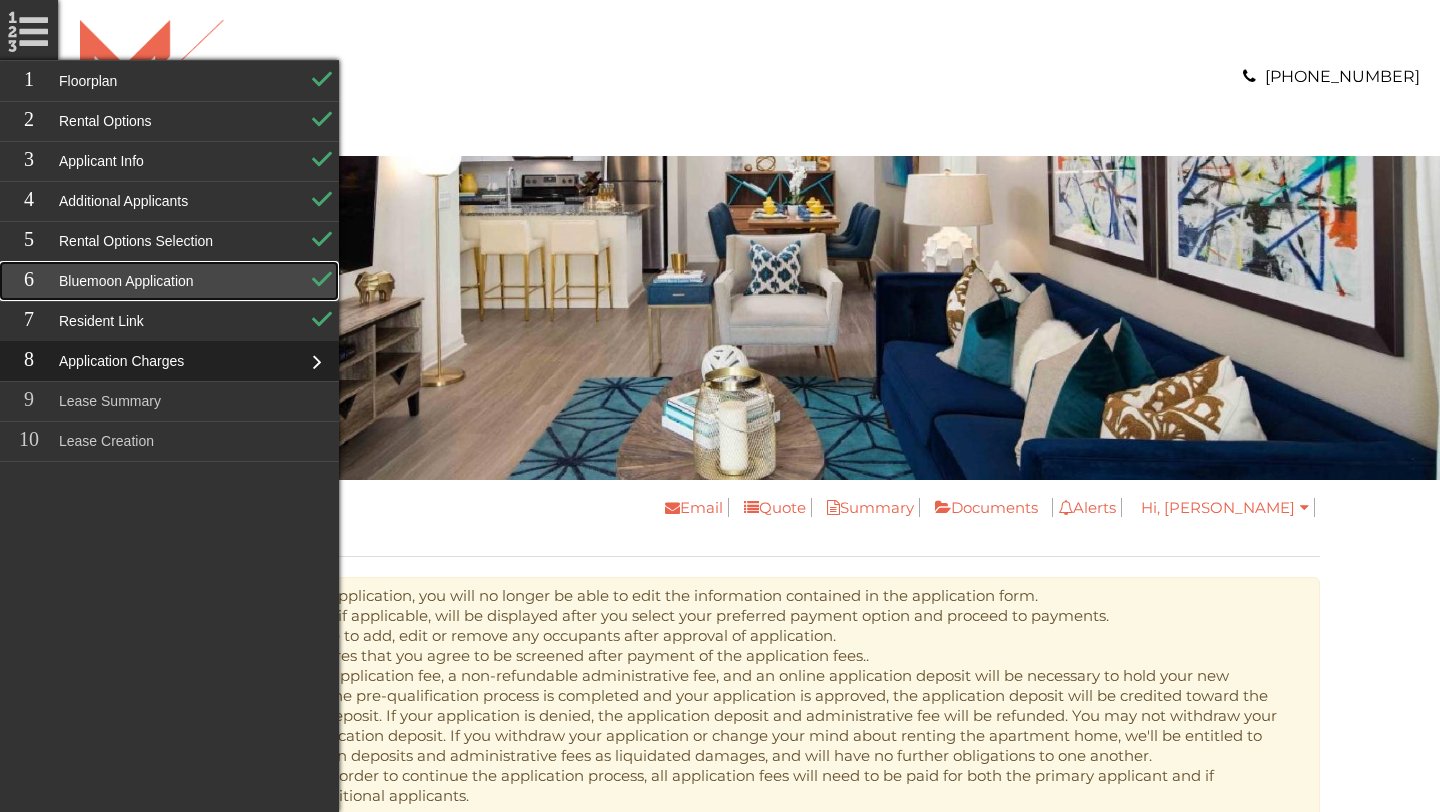 click on "Bluemoon Application" at bounding box center [169, 281] 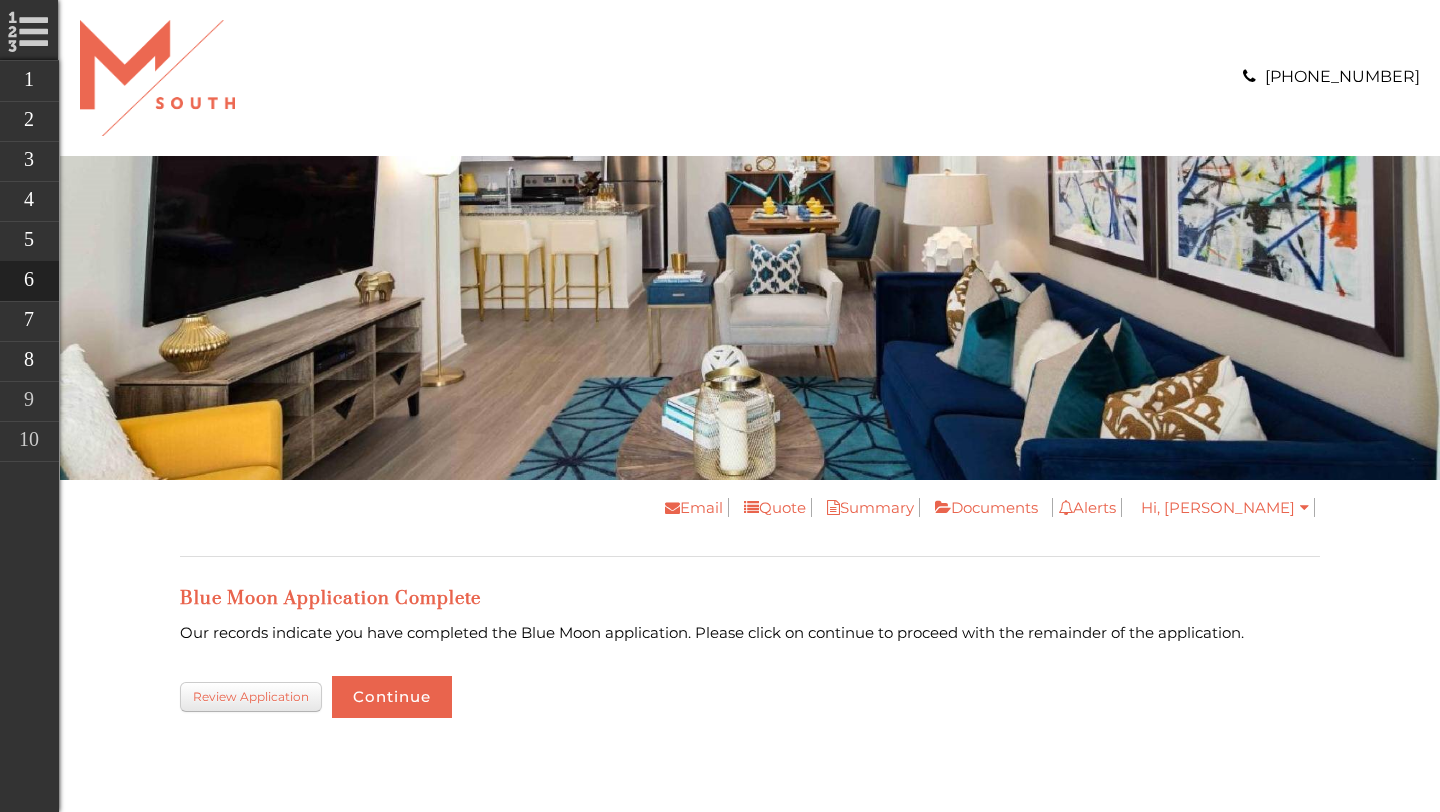 scroll, scrollTop: 0, scrollLeft: 0, axis: both 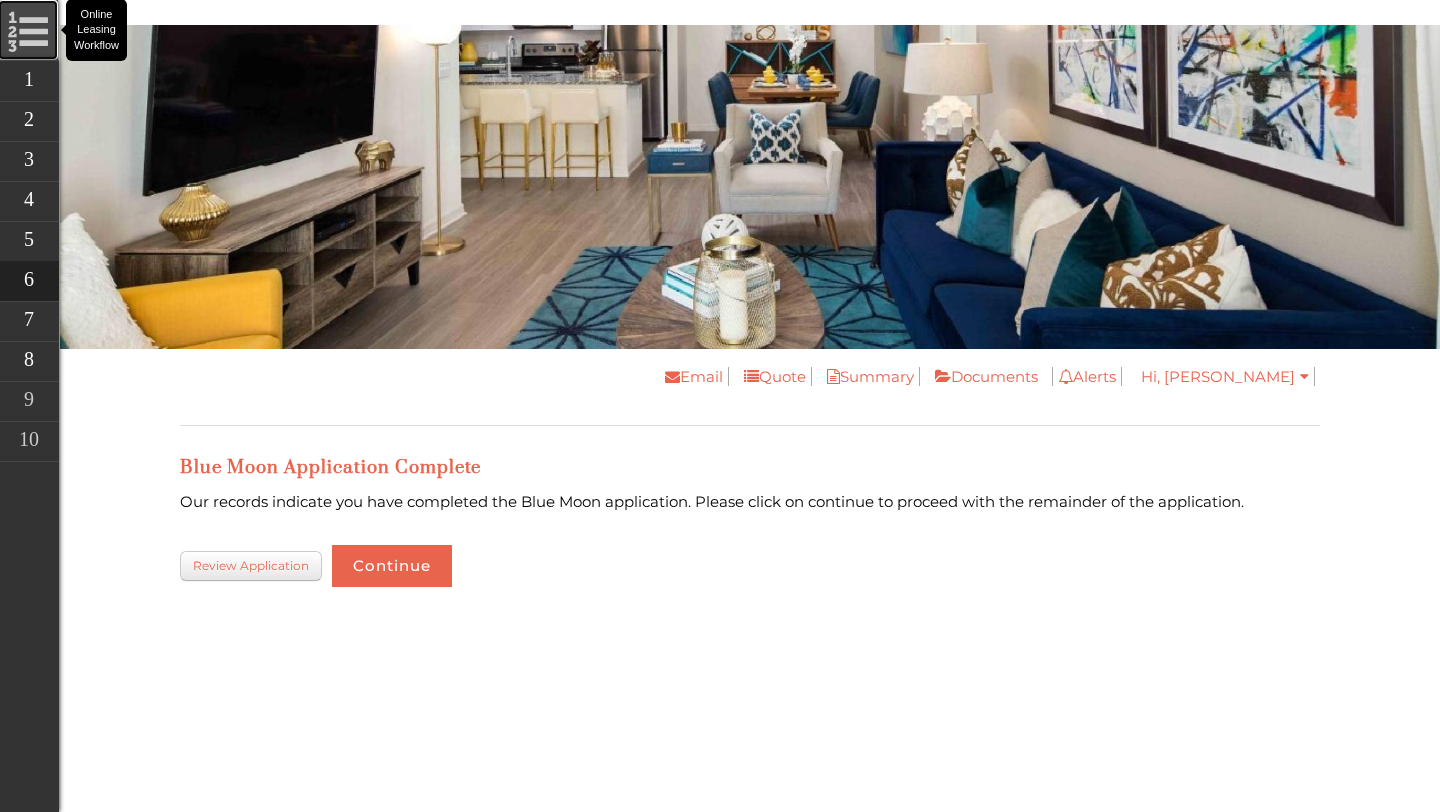 click on "Online Leasing Workflow" at bounding box center [28, 30] 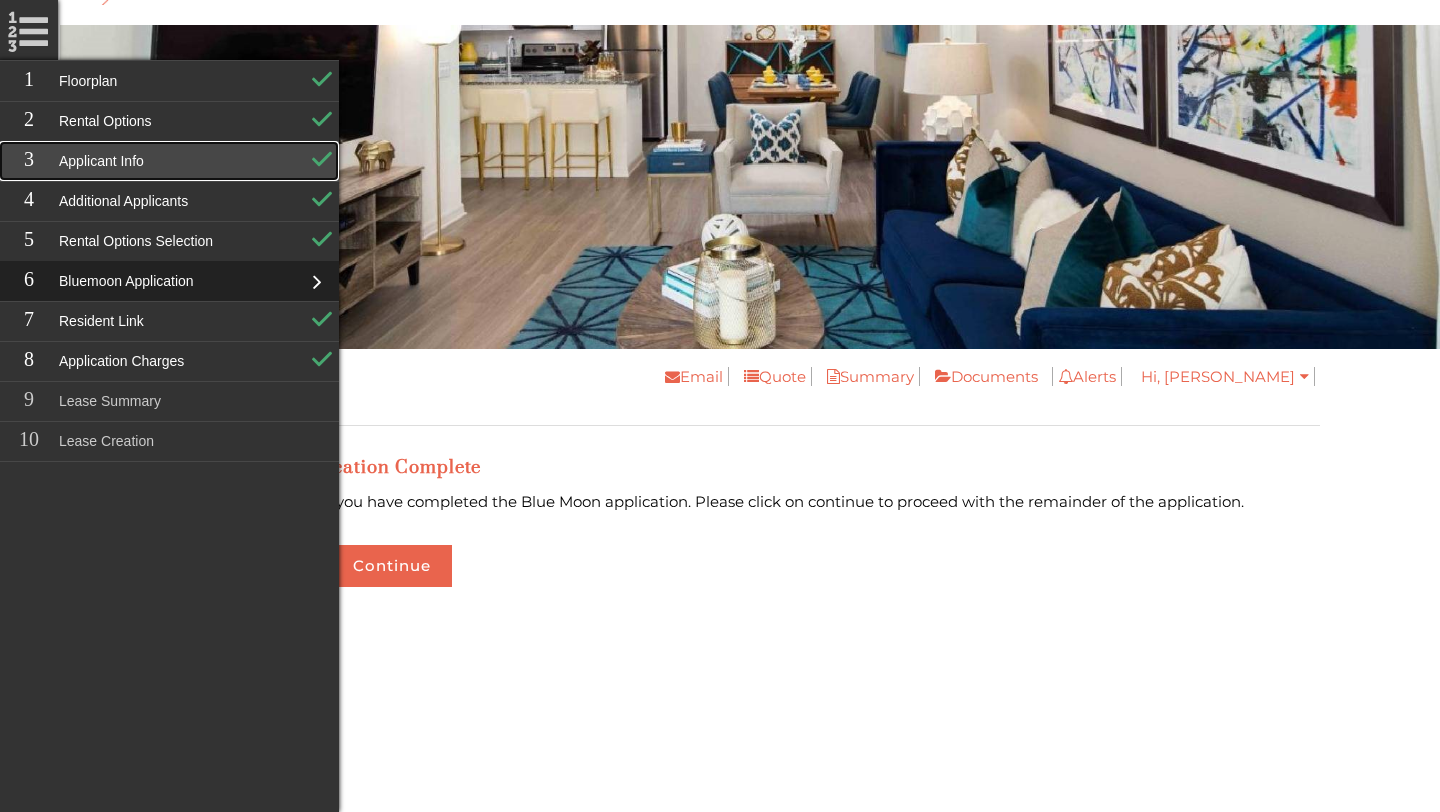 click on "Applicant Info" at bounding box center [169, 161] 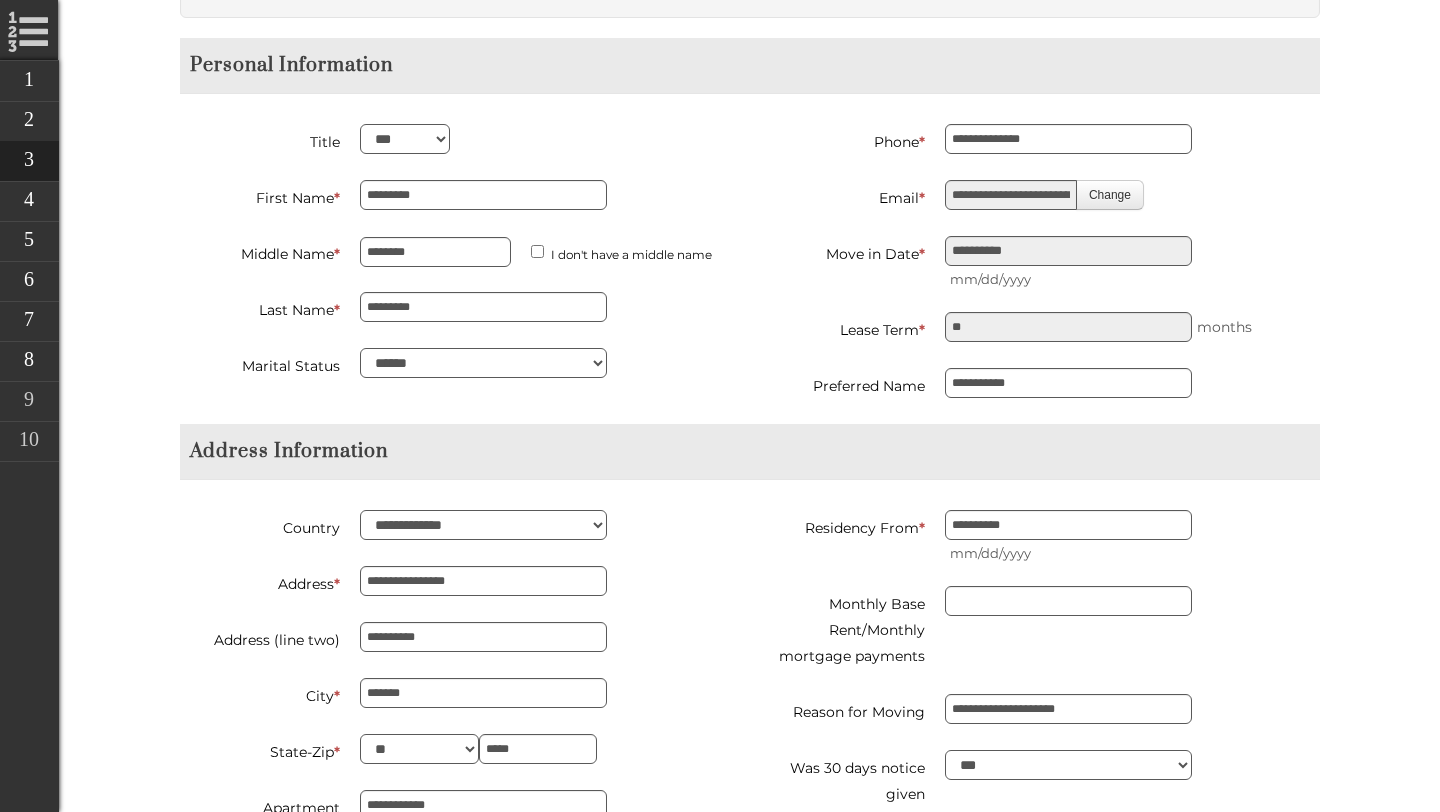 scroll, scrollTop: 749, scrollLeft: 0, axis: vertical 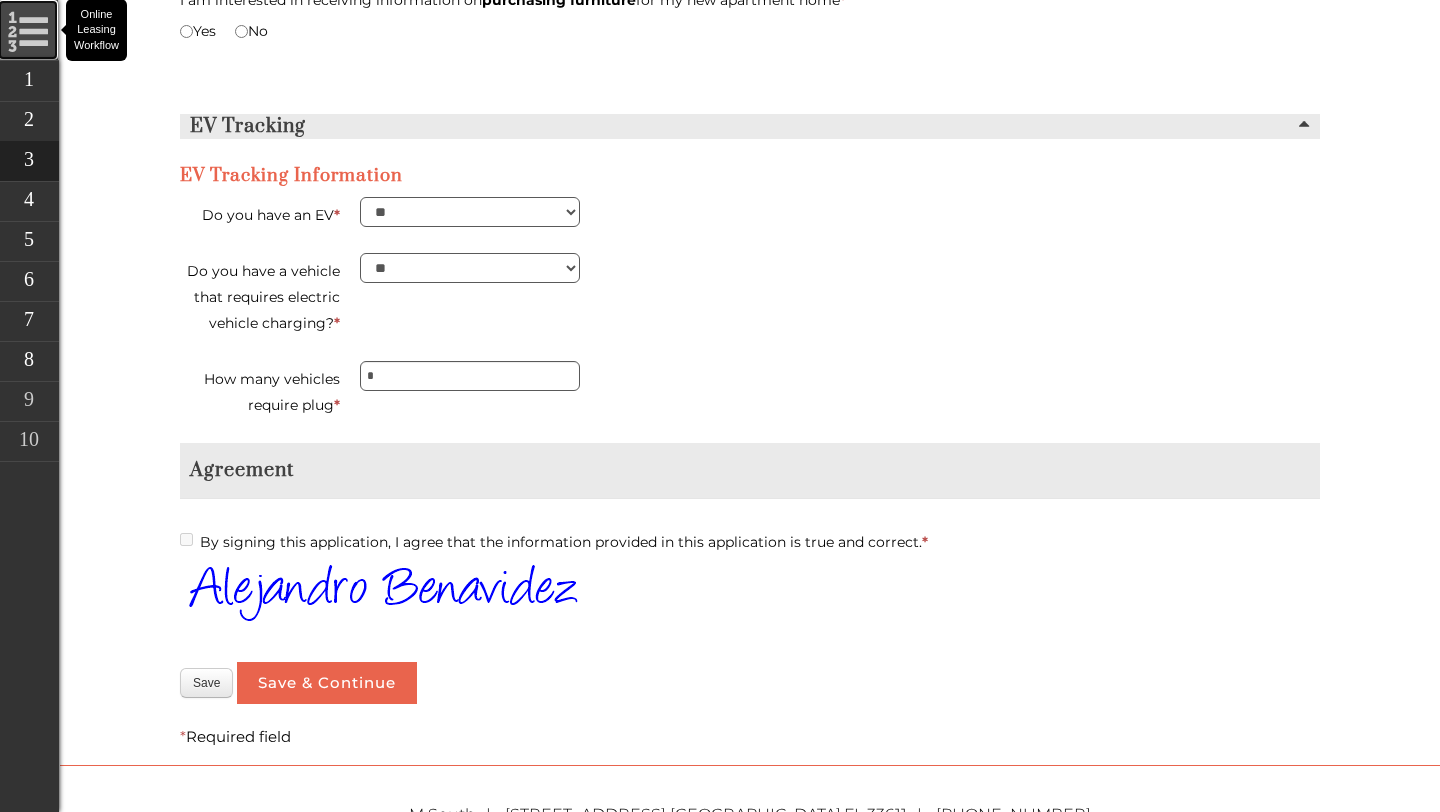 click on "Online Leasing Workflow" at bounding box center (28, 30) 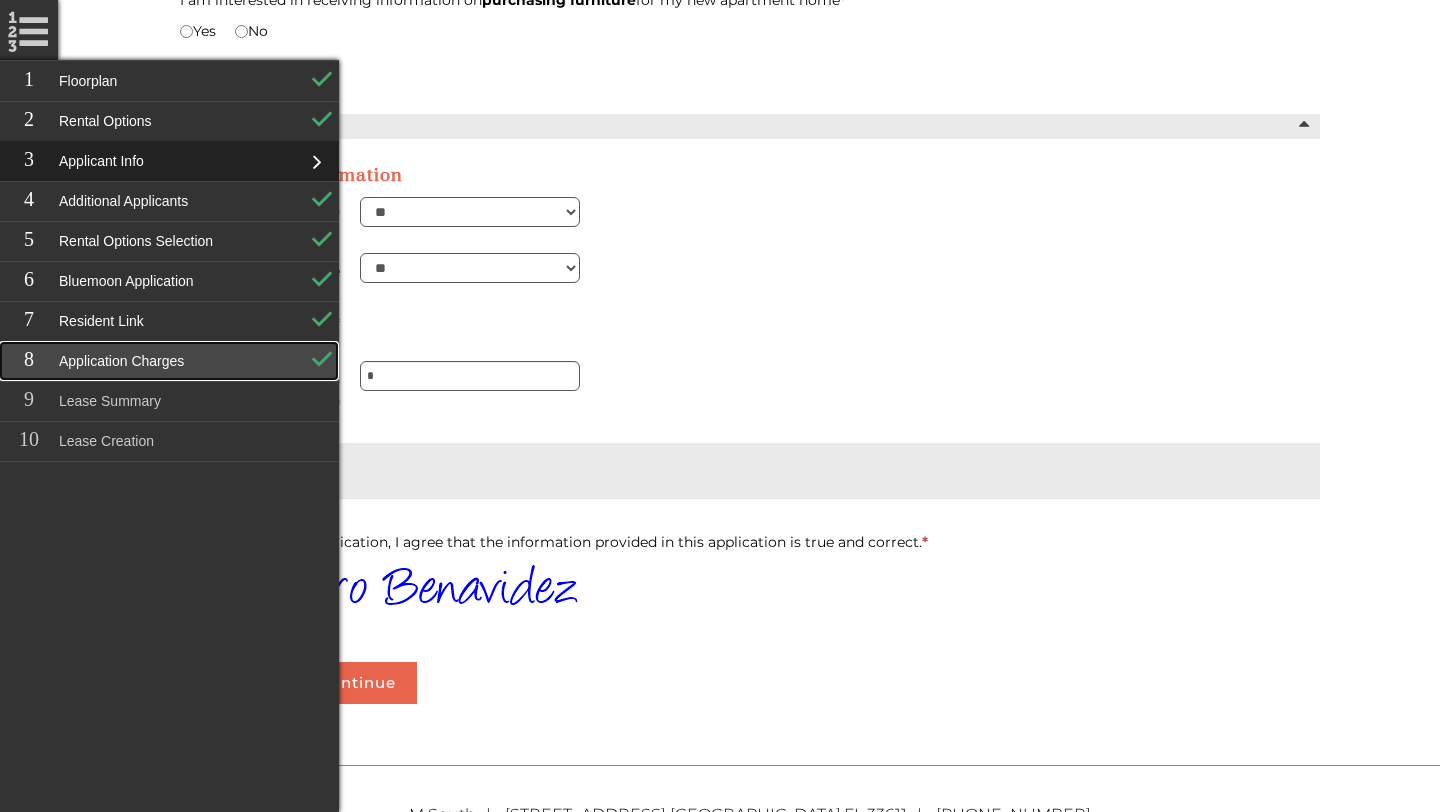 click on "Application Charges" at bounding box center [169, 361] 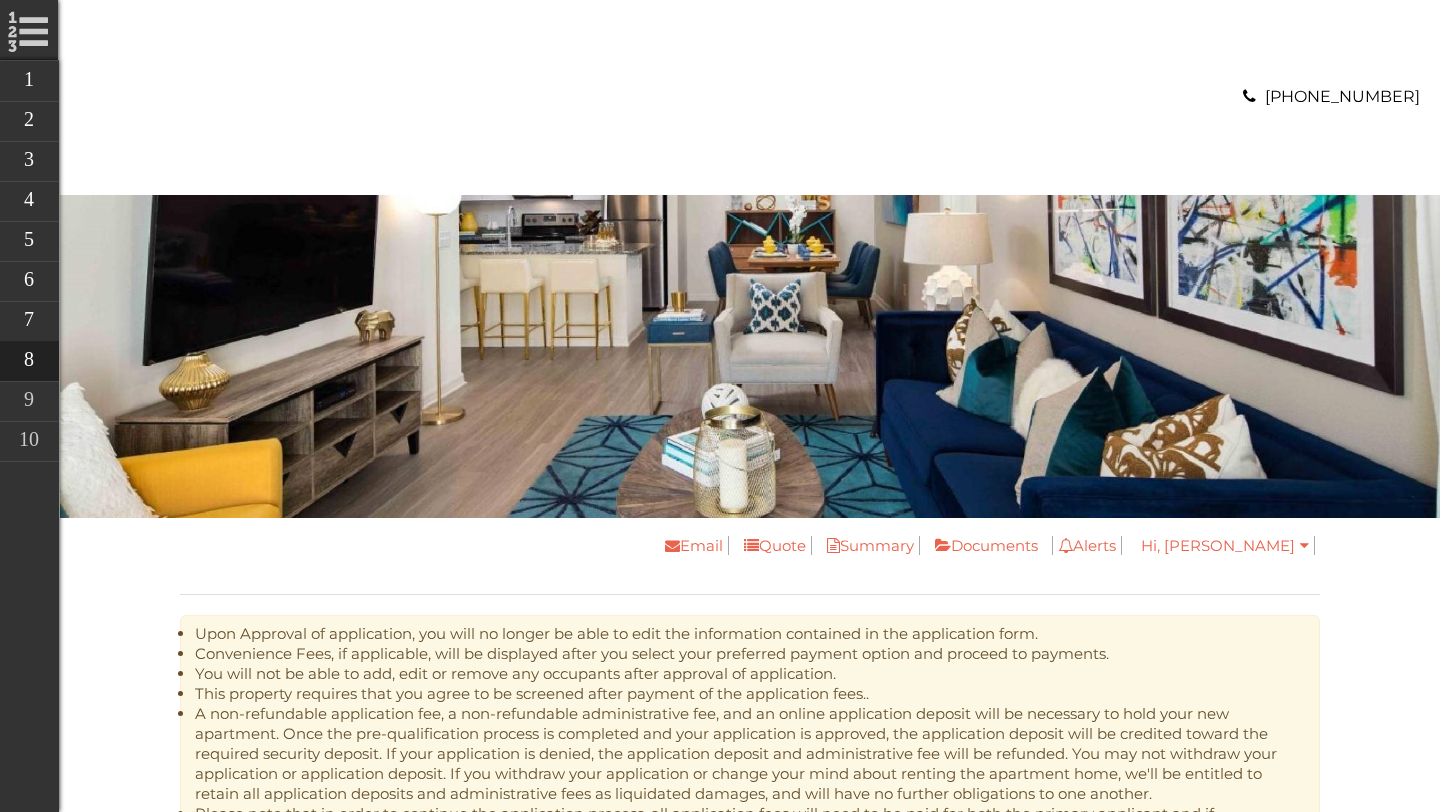 scroll, scrollTop: 0, scrollLeft: 0, axis: both 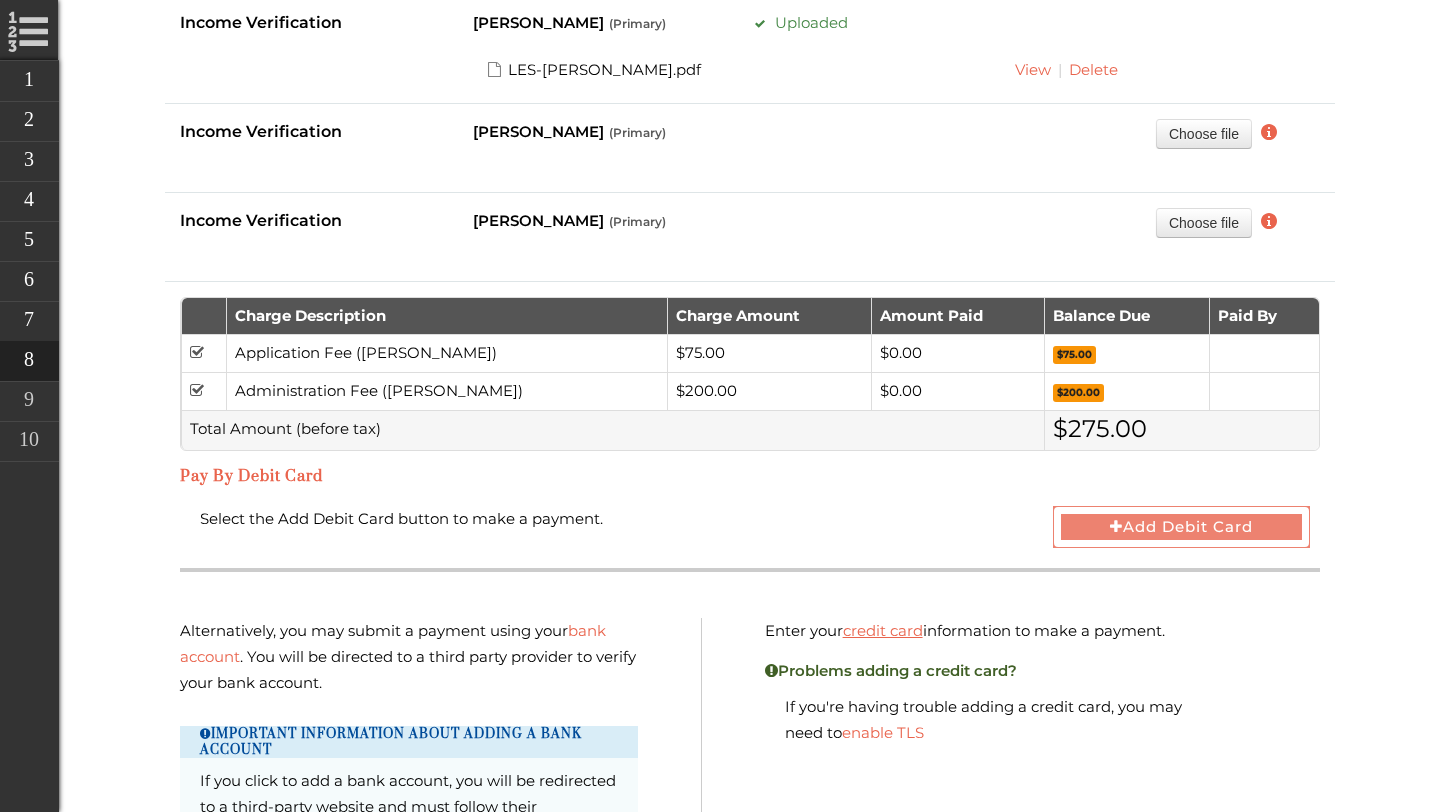 click on "Add Debit Card" at bounding box center (1182, 527) 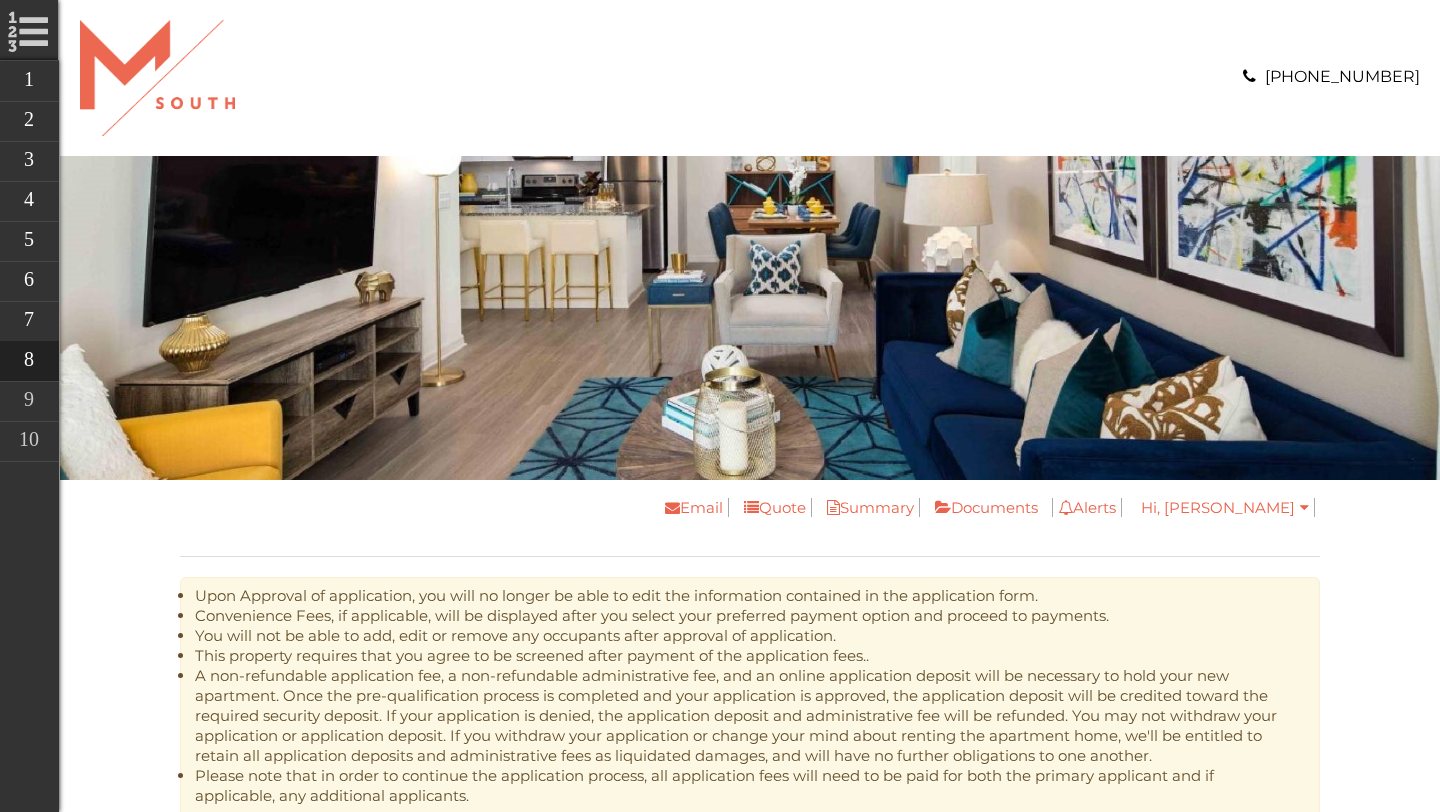 scroll, scrollTop: 0, scrollLeft: 0, axis: both 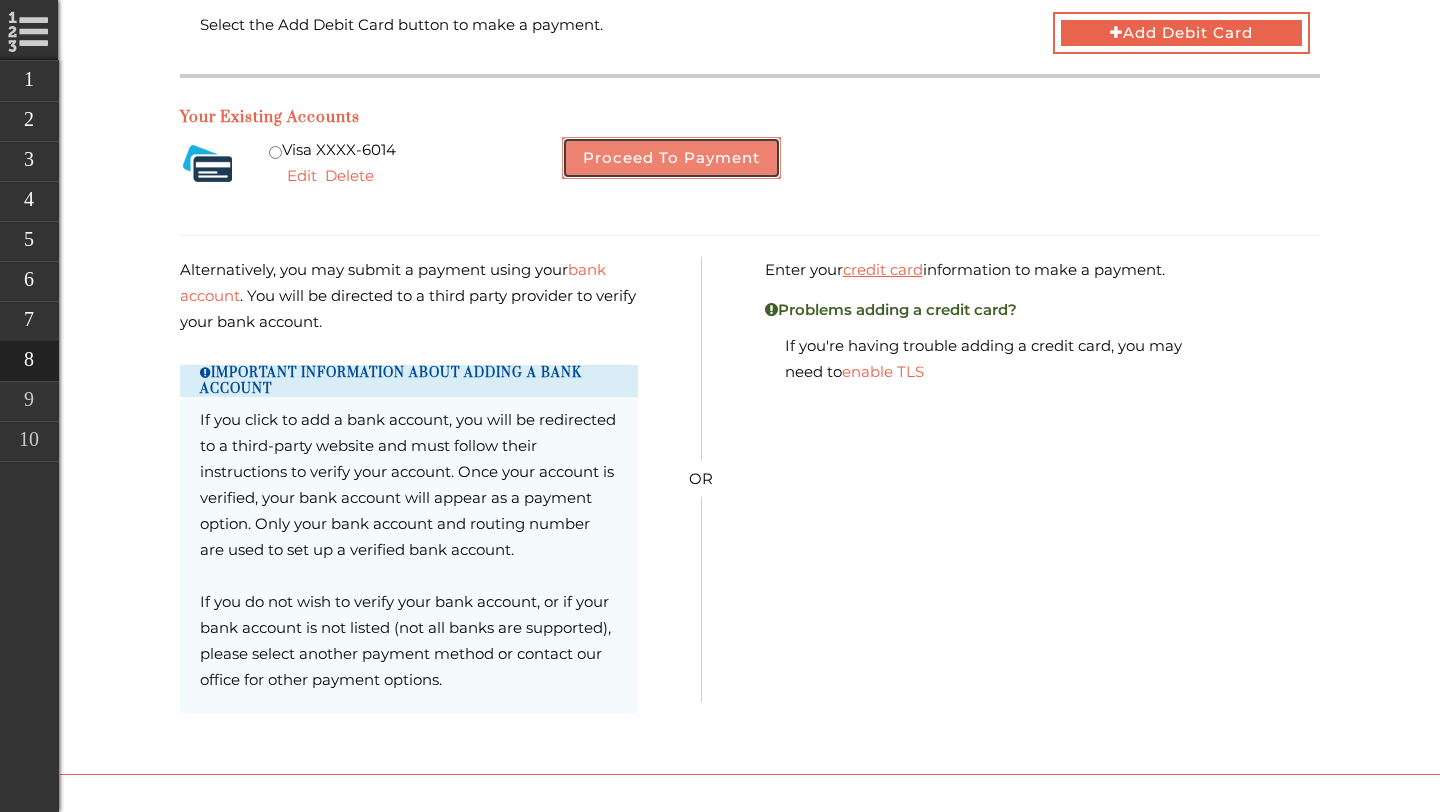 click on "Proceed to Payment" at bounding box center (671, 158) 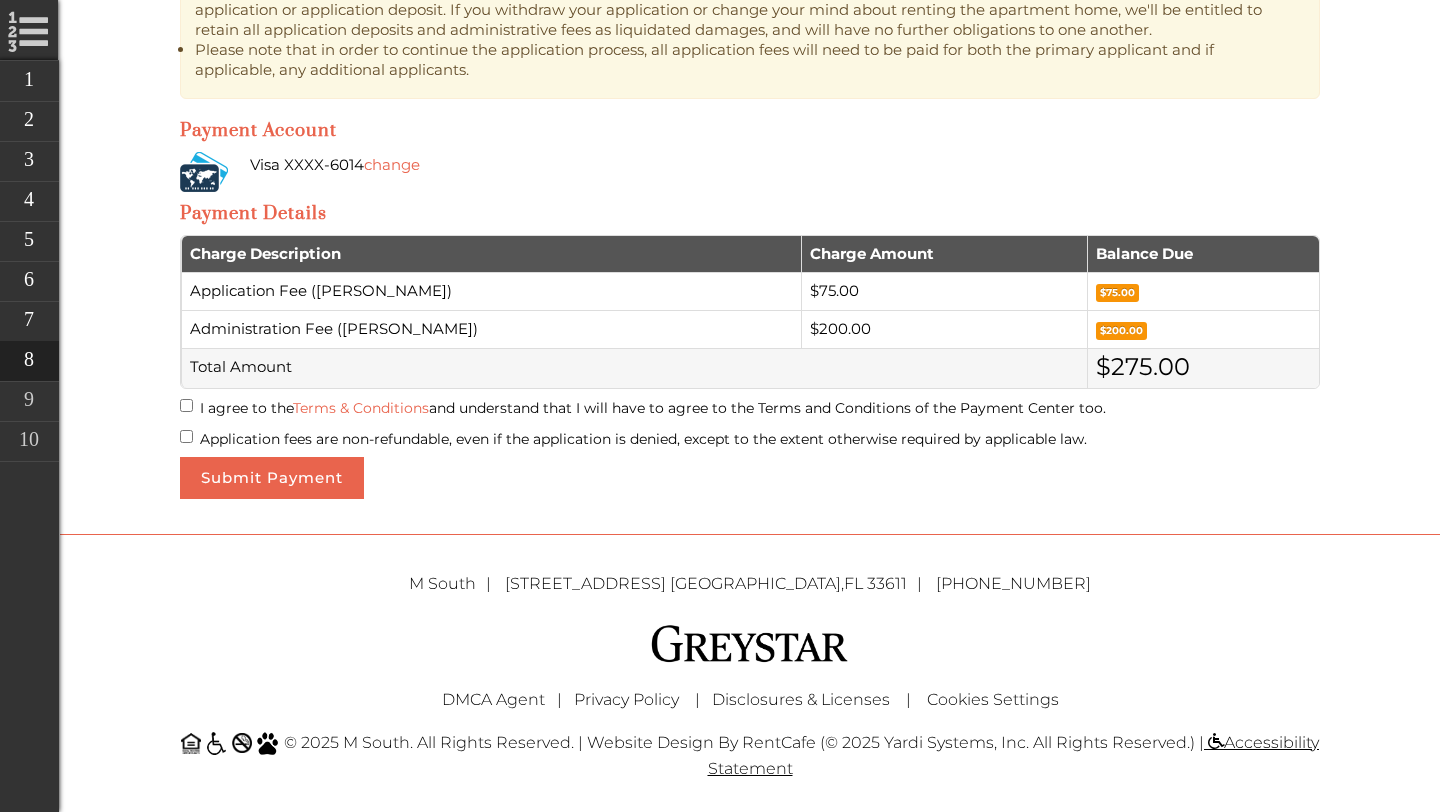 scroll, scrollTop: 724, scrollLeft: 0, axis: vertical 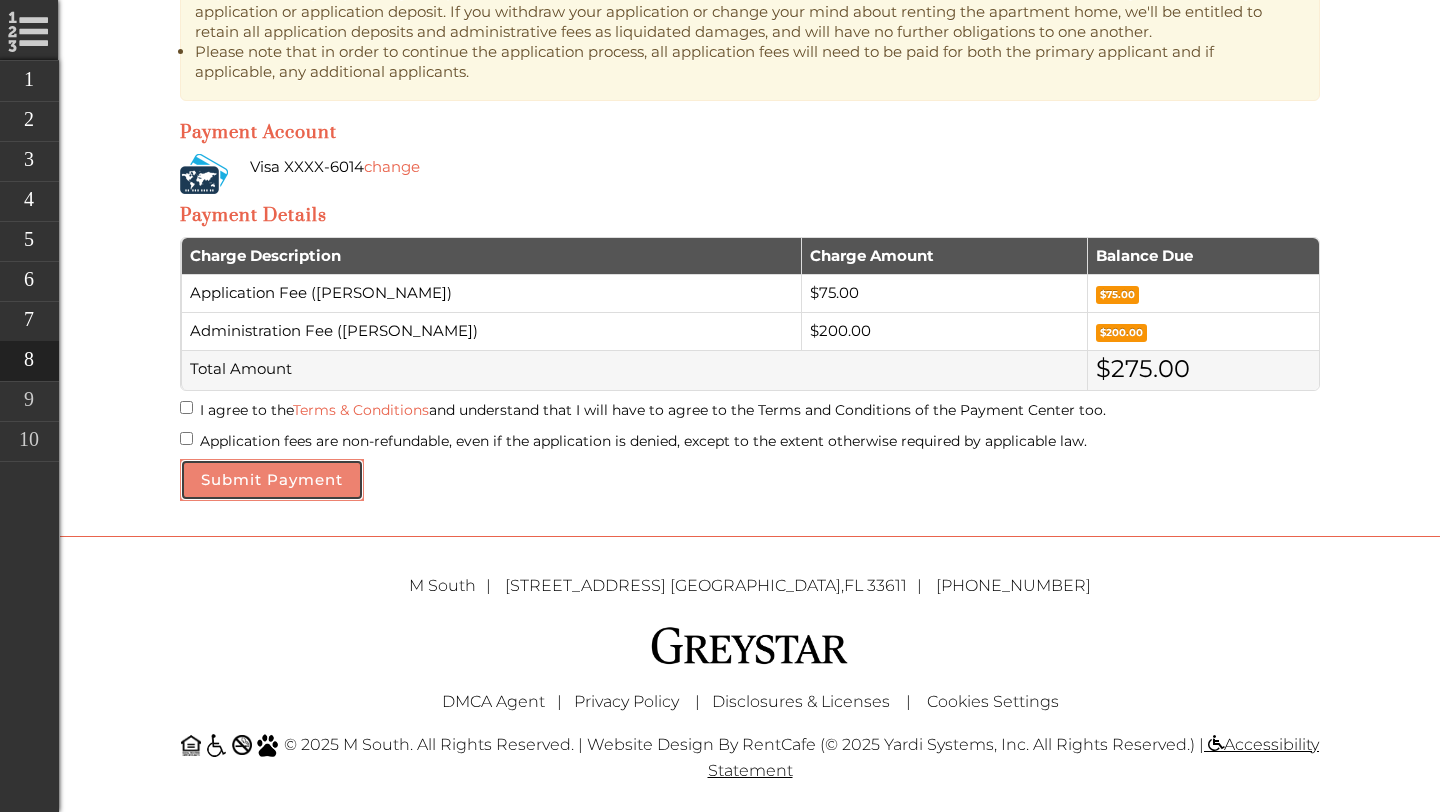 click on "Submit Payment" at bounding box center (272, 480) 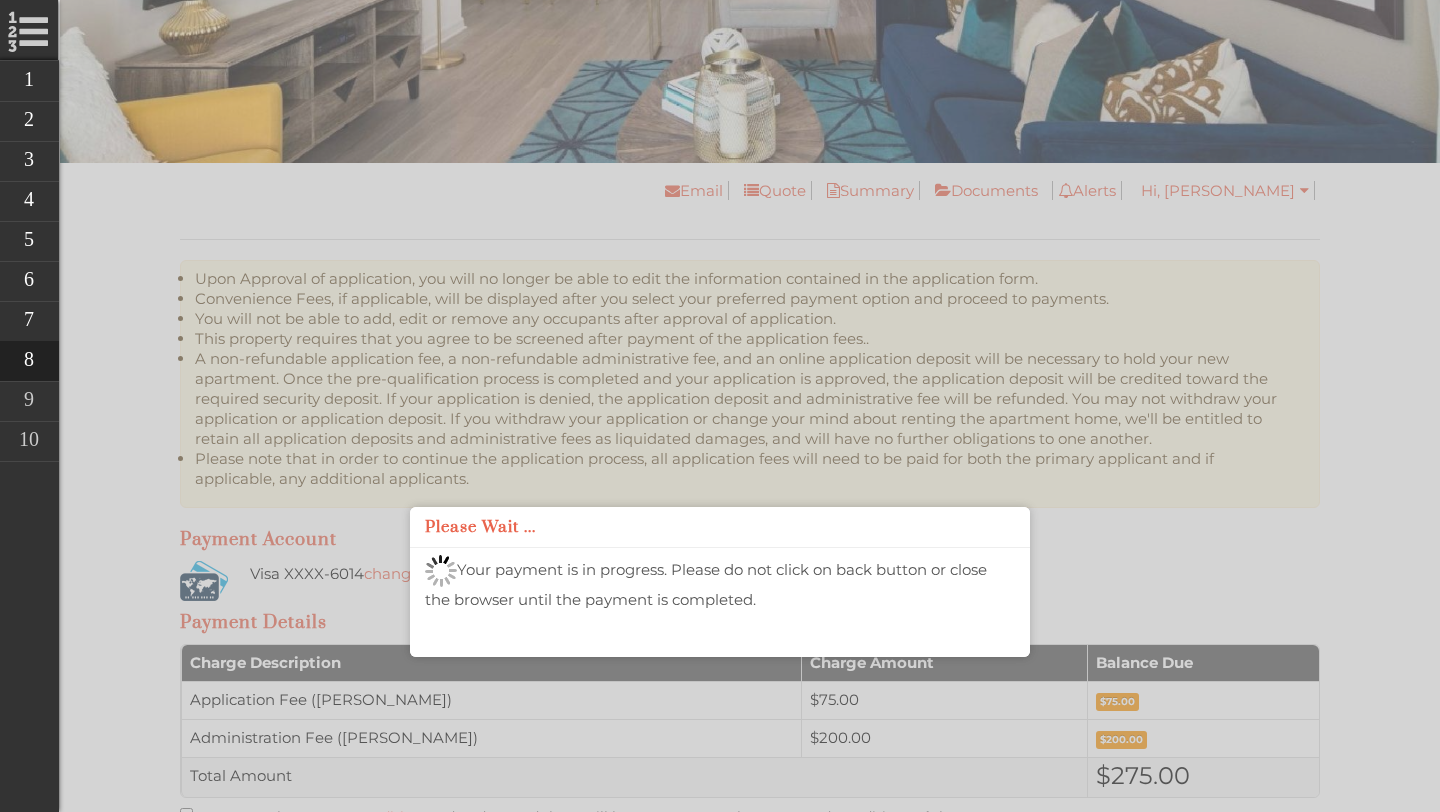 scroll, scrollTop: 320, scrollLeft: 0, axis: vertical 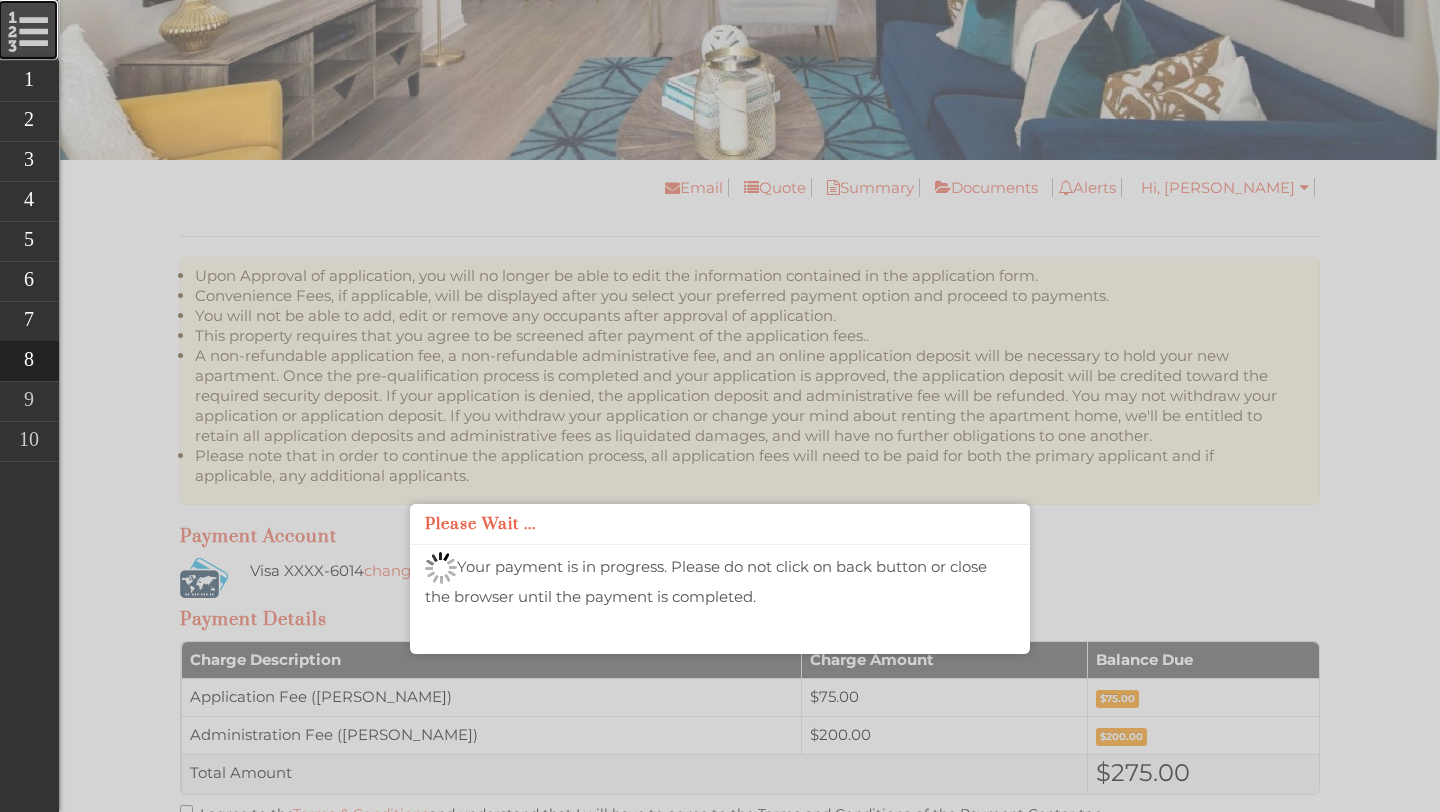 click on "Online Leasing Workflow" at bounding box center (28, 30) 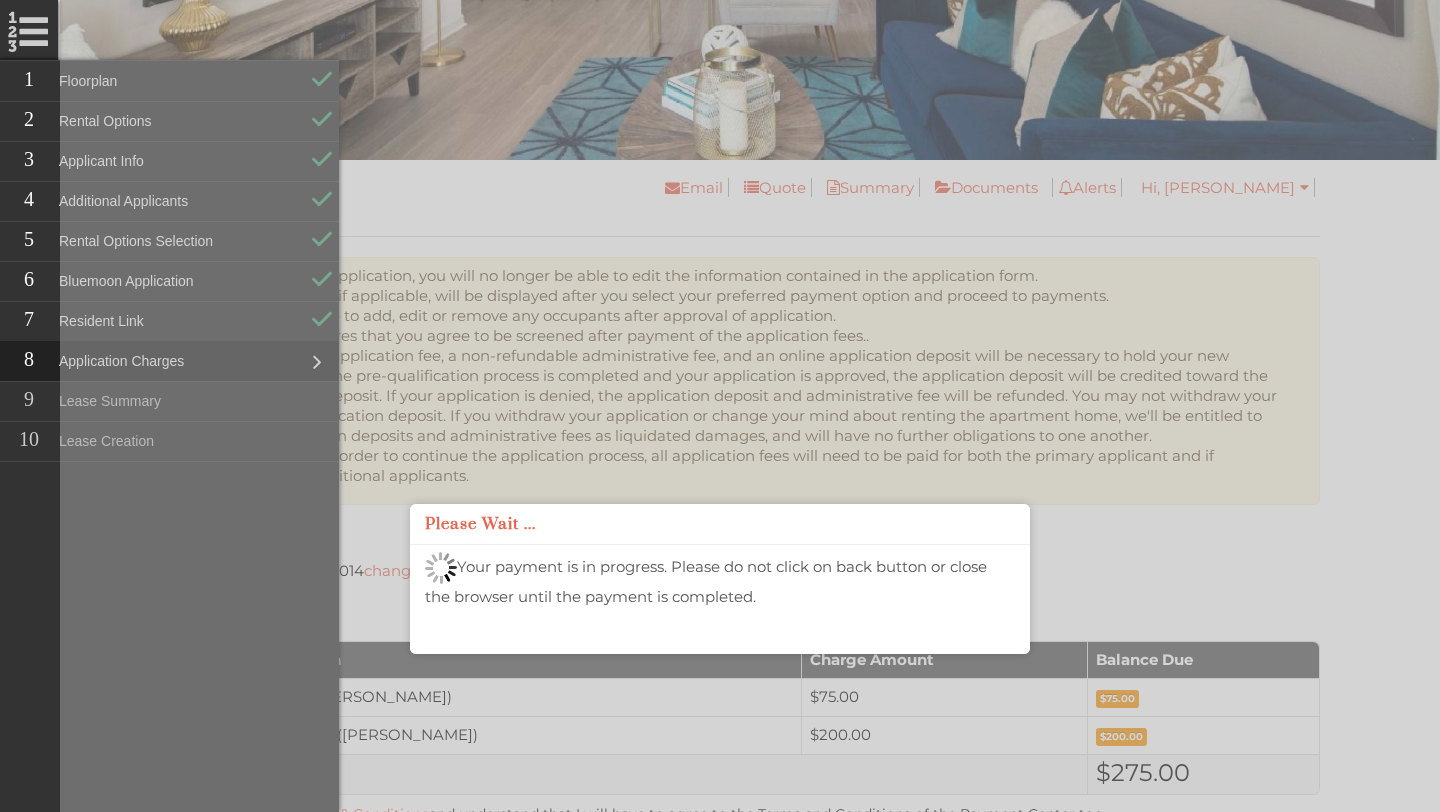 click at bounding box center [780, 448] 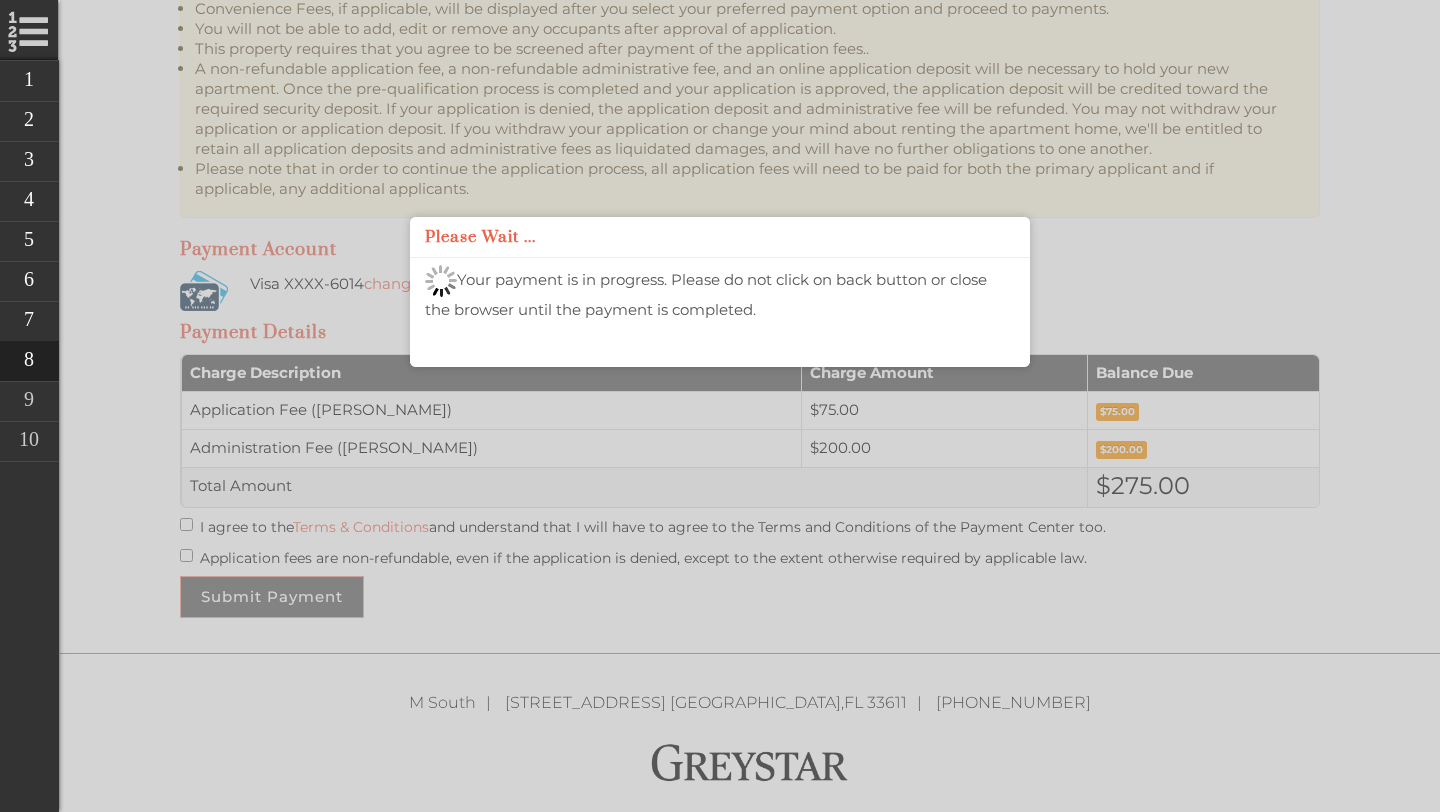 scroll, scrollTop: 609, scrollLeft: 0, axis: vertical 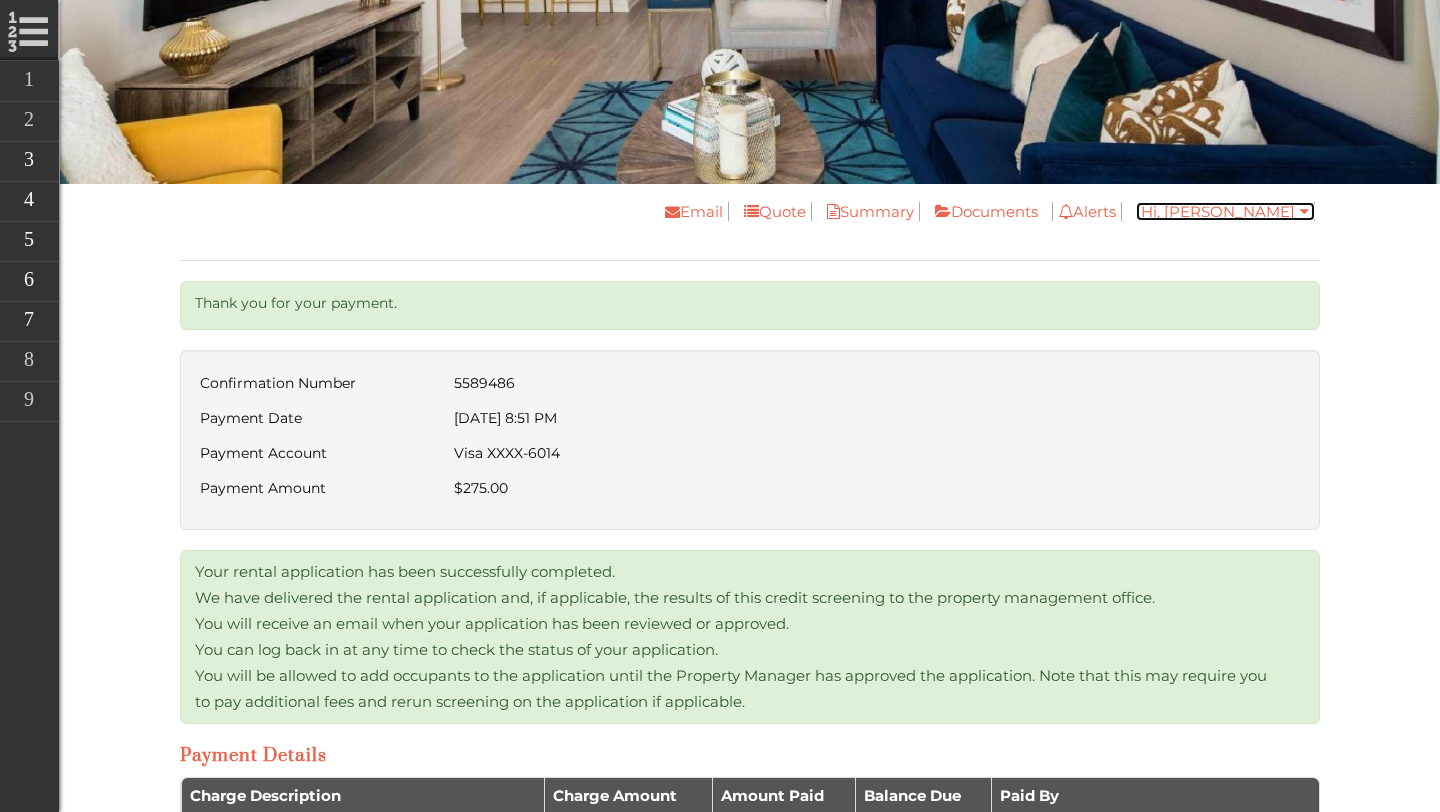 click on "Hi, Alejandro" at bounding box center [1225, 211] 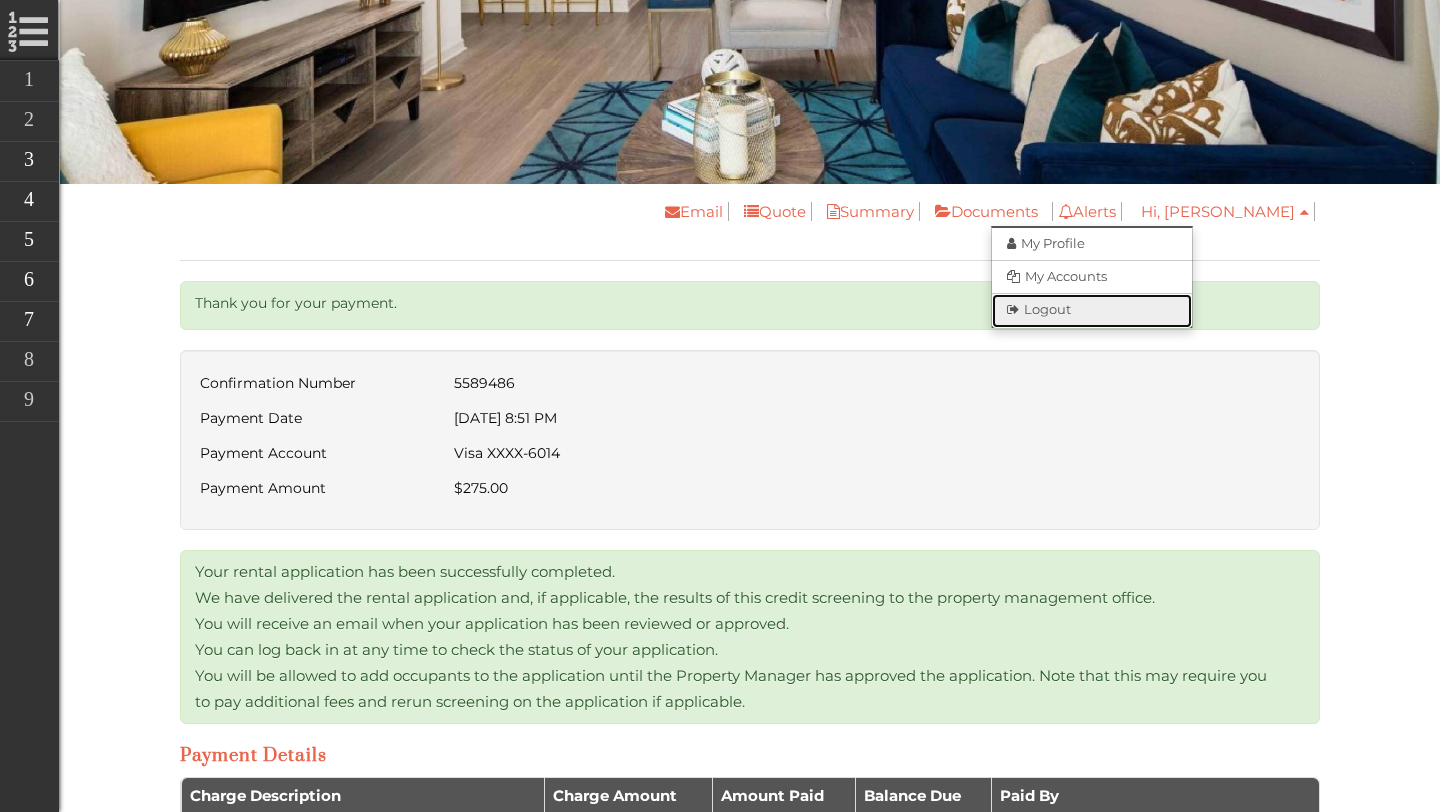 click on "Logout" at bounding box center [1092, 311] 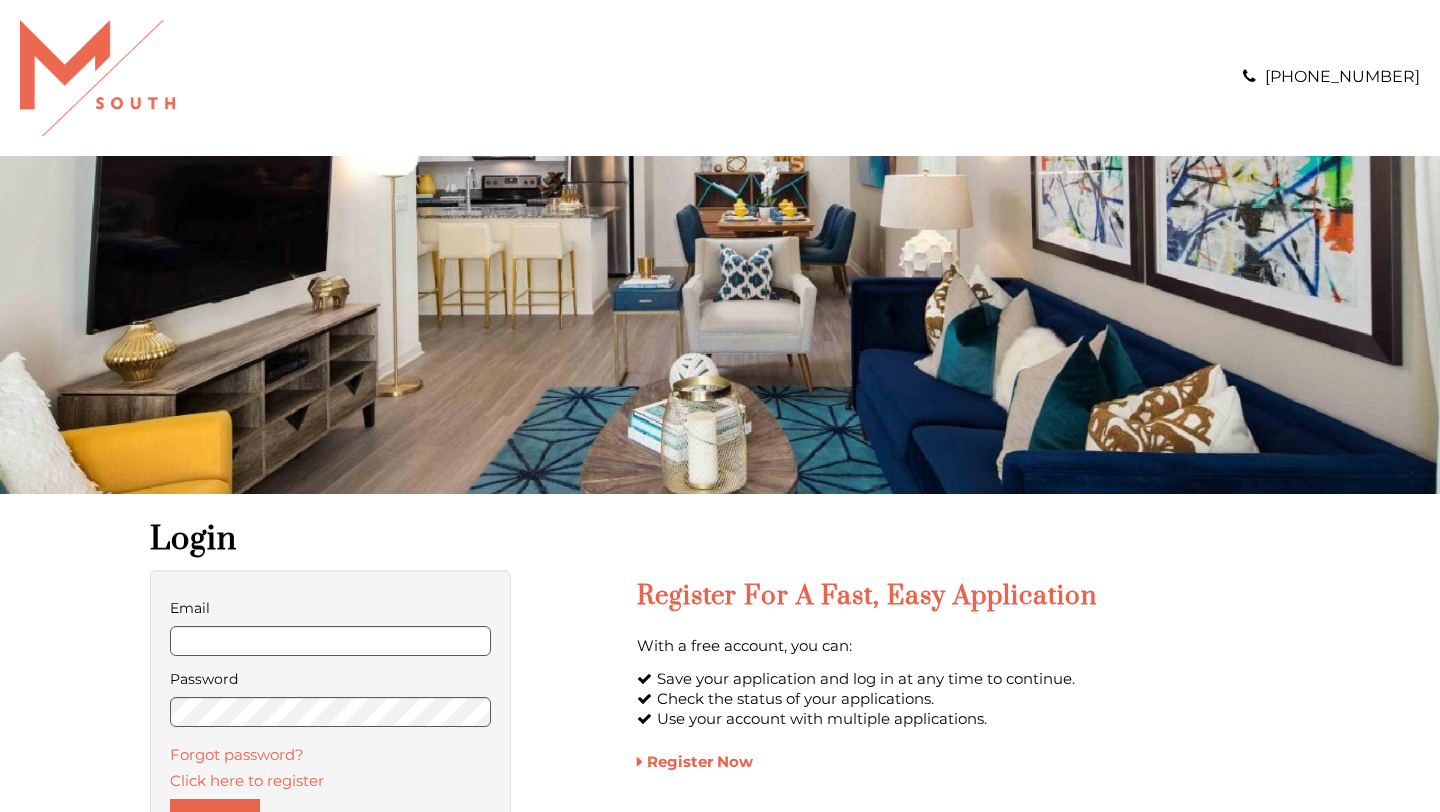 scroll, scrollTop: 0, scrollLeft: 0, axis: both 